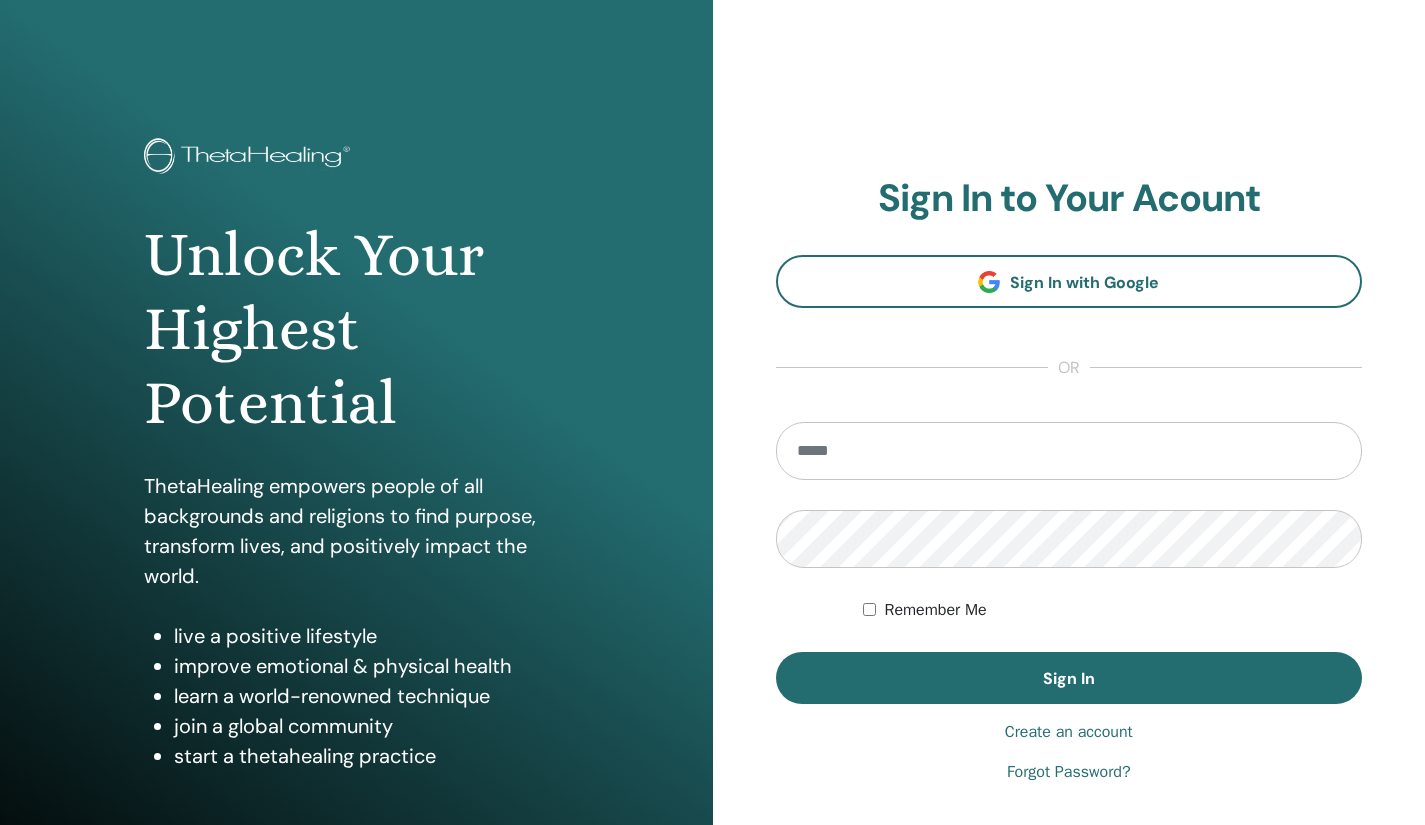 scroll, scrollTop: 0, scrollLeft: 0, axis: both 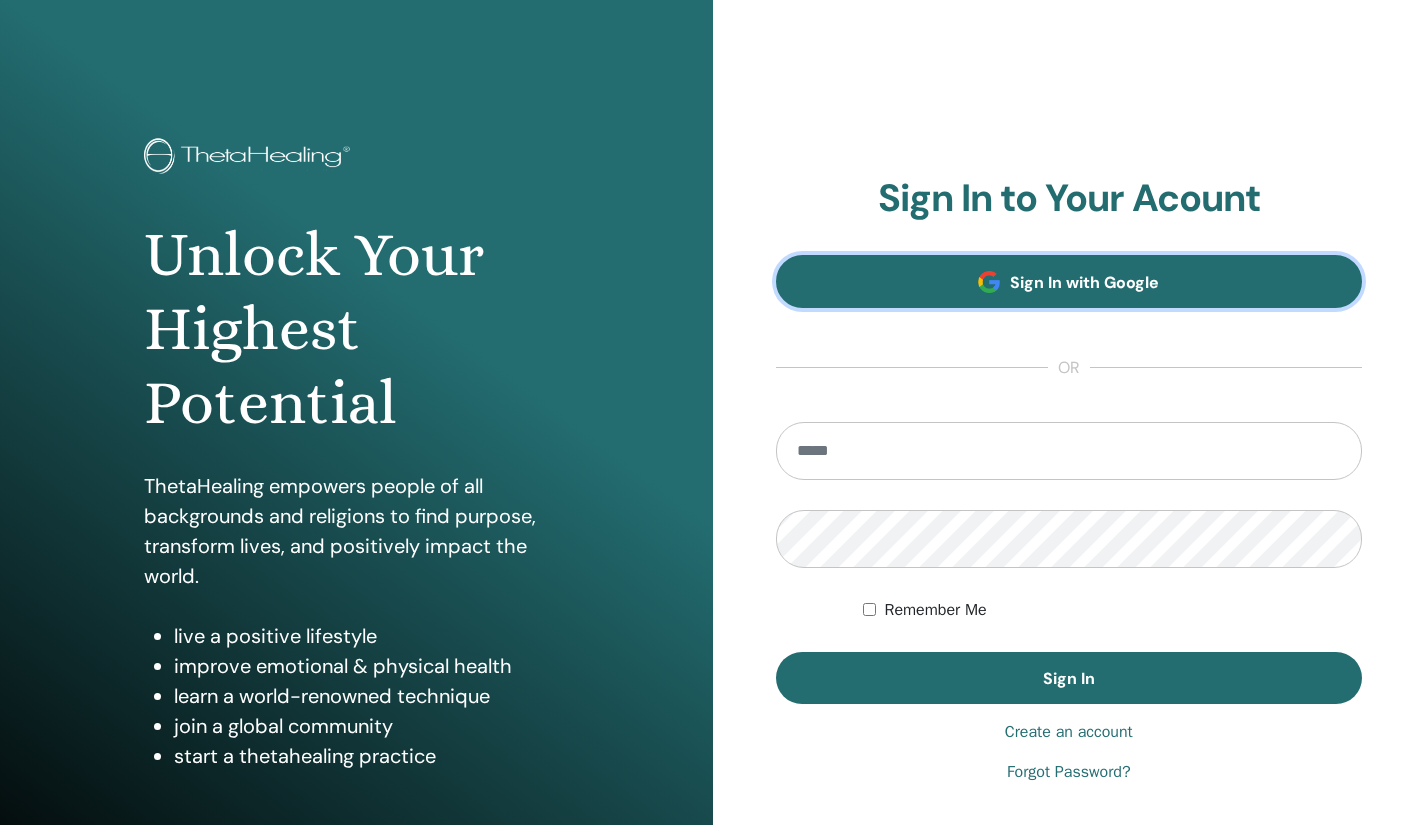 click on "Sign In with Google" at bounding box center (1084, 282) 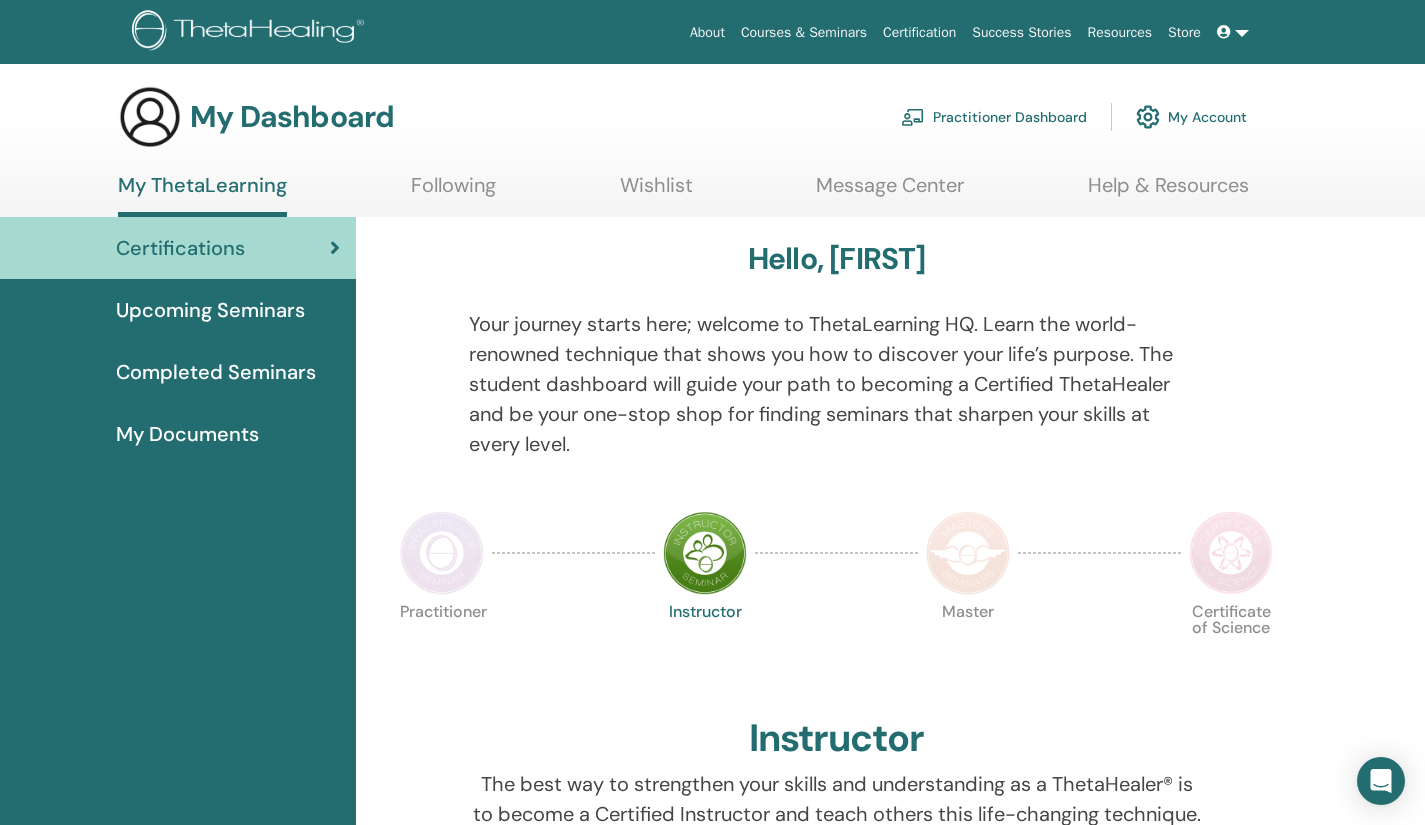 scroll, scrollTop: 0, scrollLeft: 0, axis: both 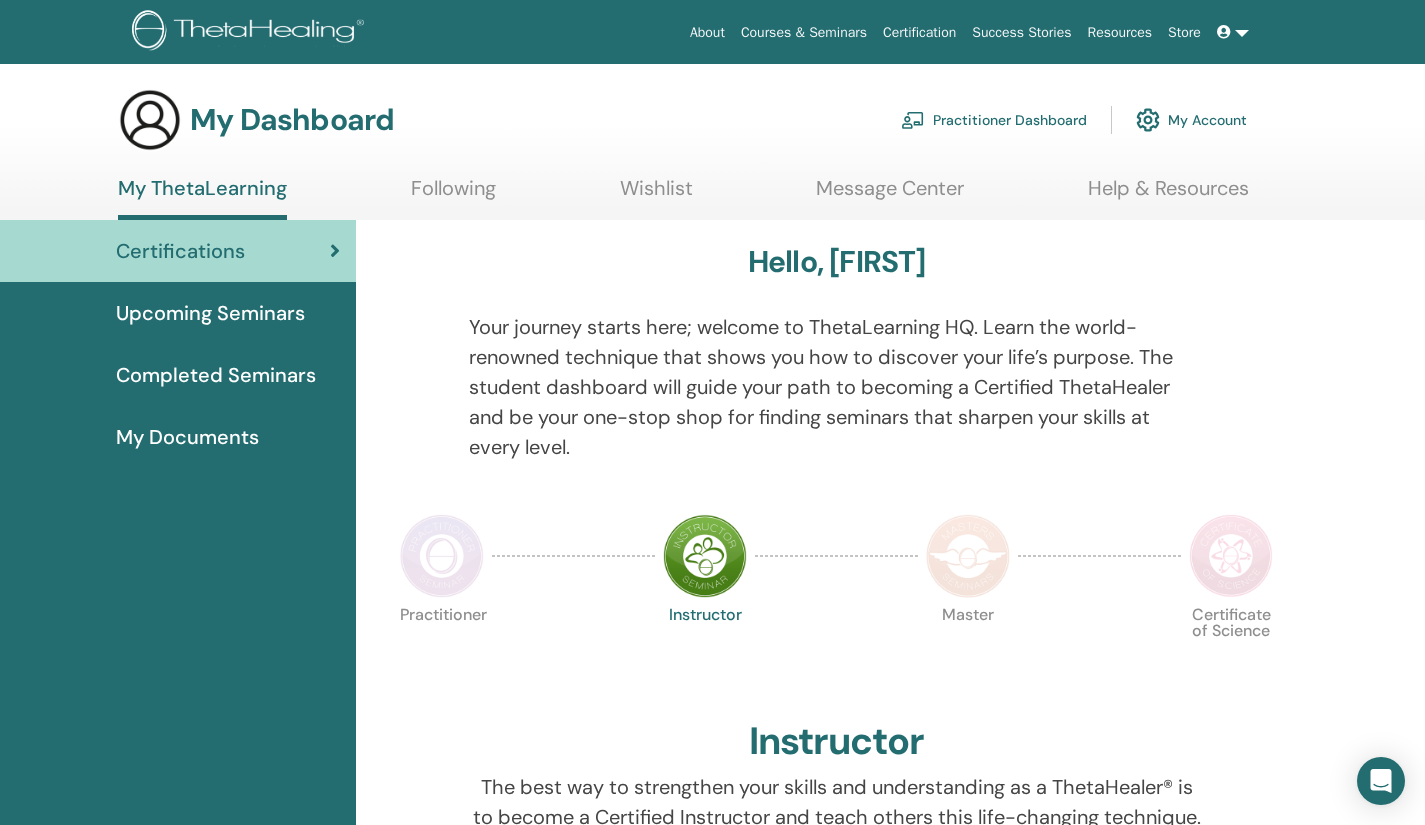 click at bounding box center (1233, 32) 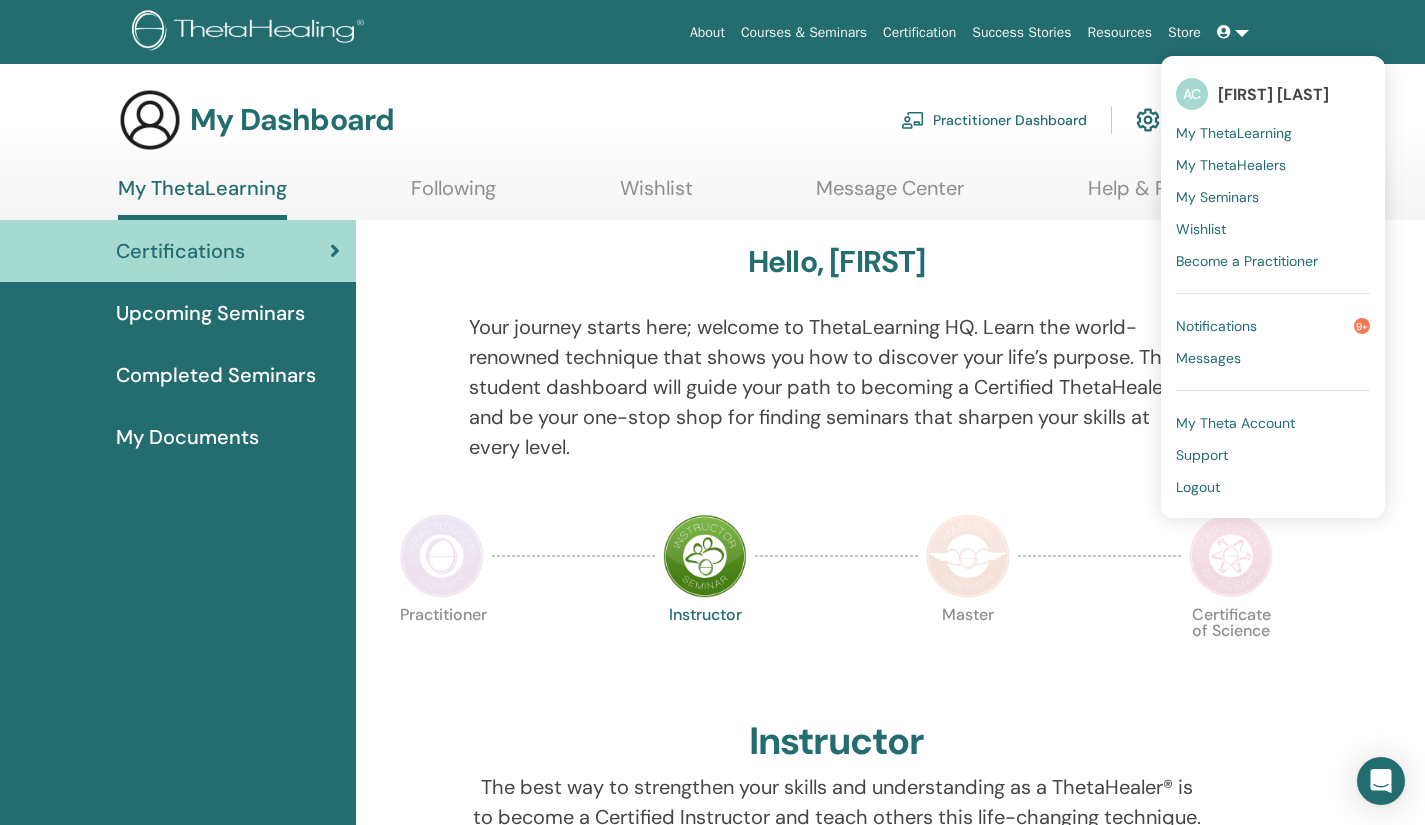 click on "[FIRST] [LAST]" at bounding box center [1273, 94] 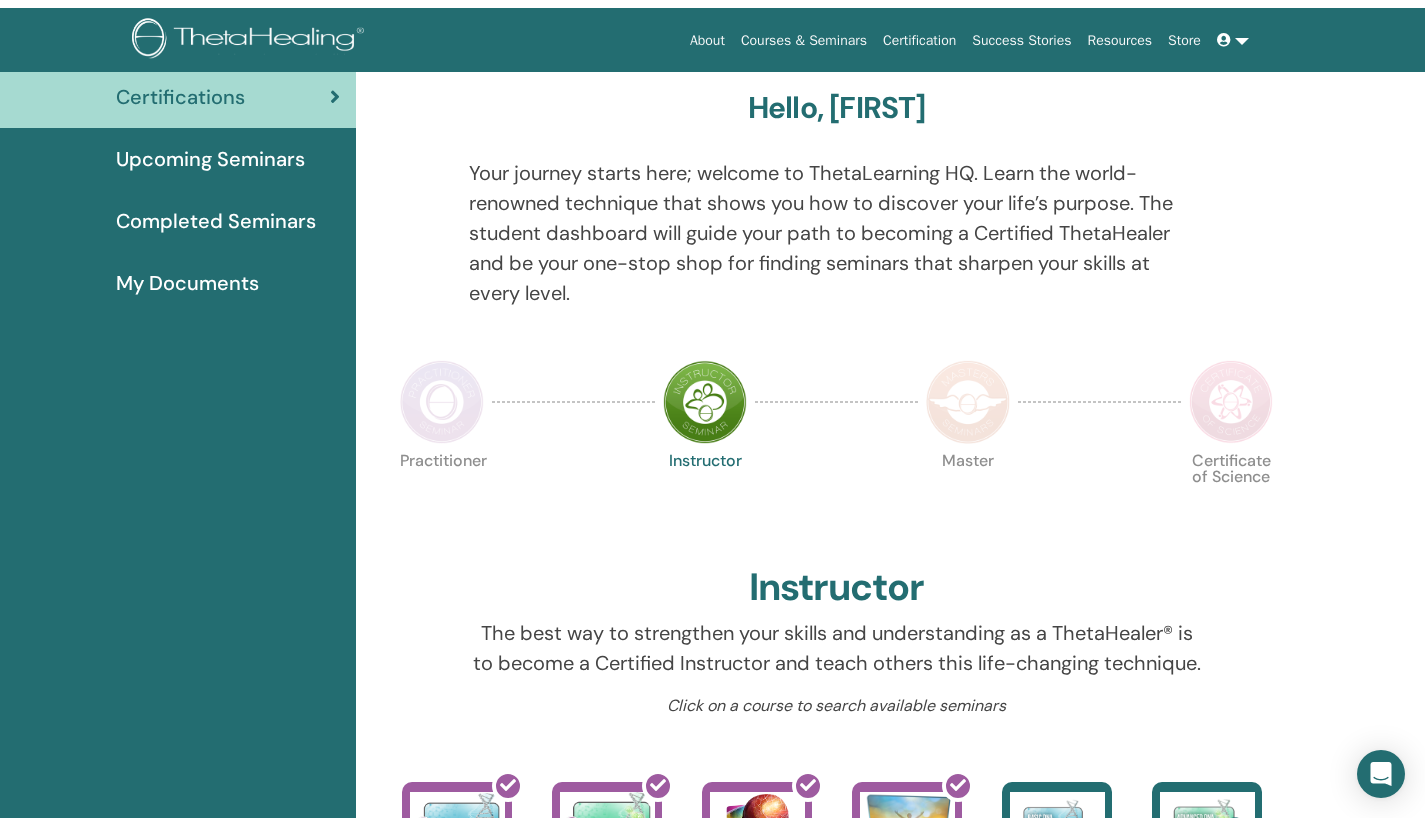 scroll, scrollTop: 0, scrollLeft: 0, axis: both 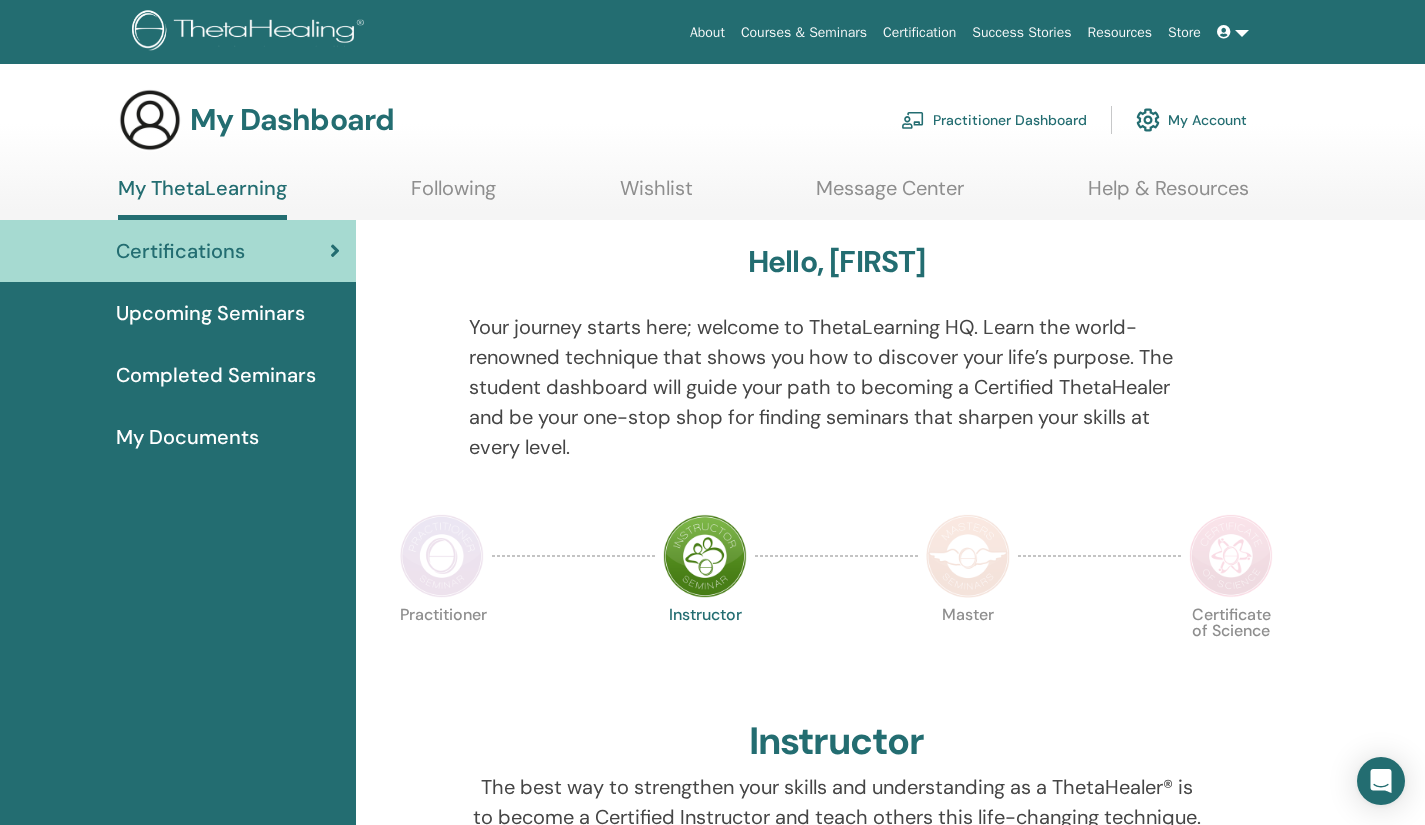 click at bounding box center [1233, 32] 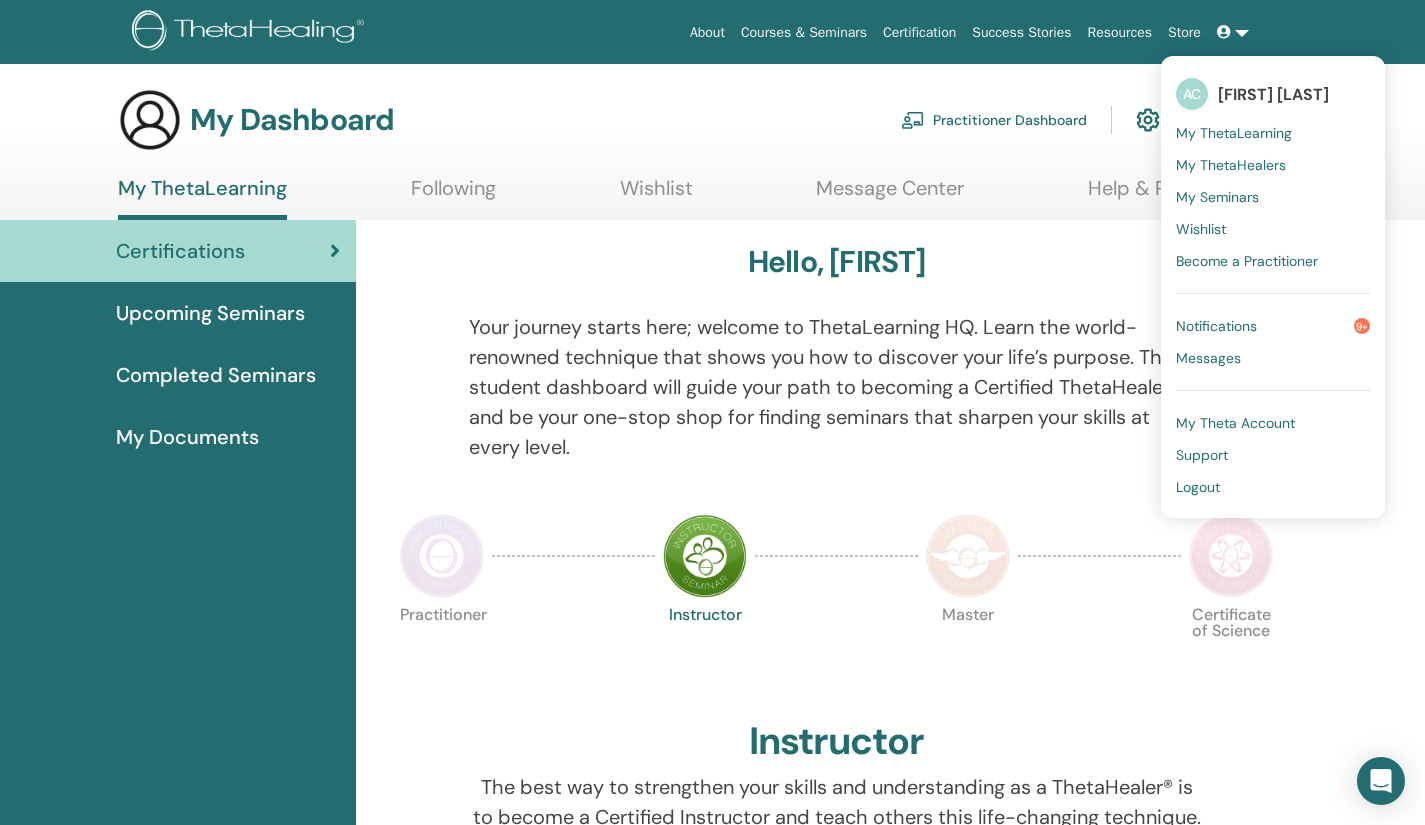 click on "[FIRST] [LAST]" at bounding box center (1273, 94) 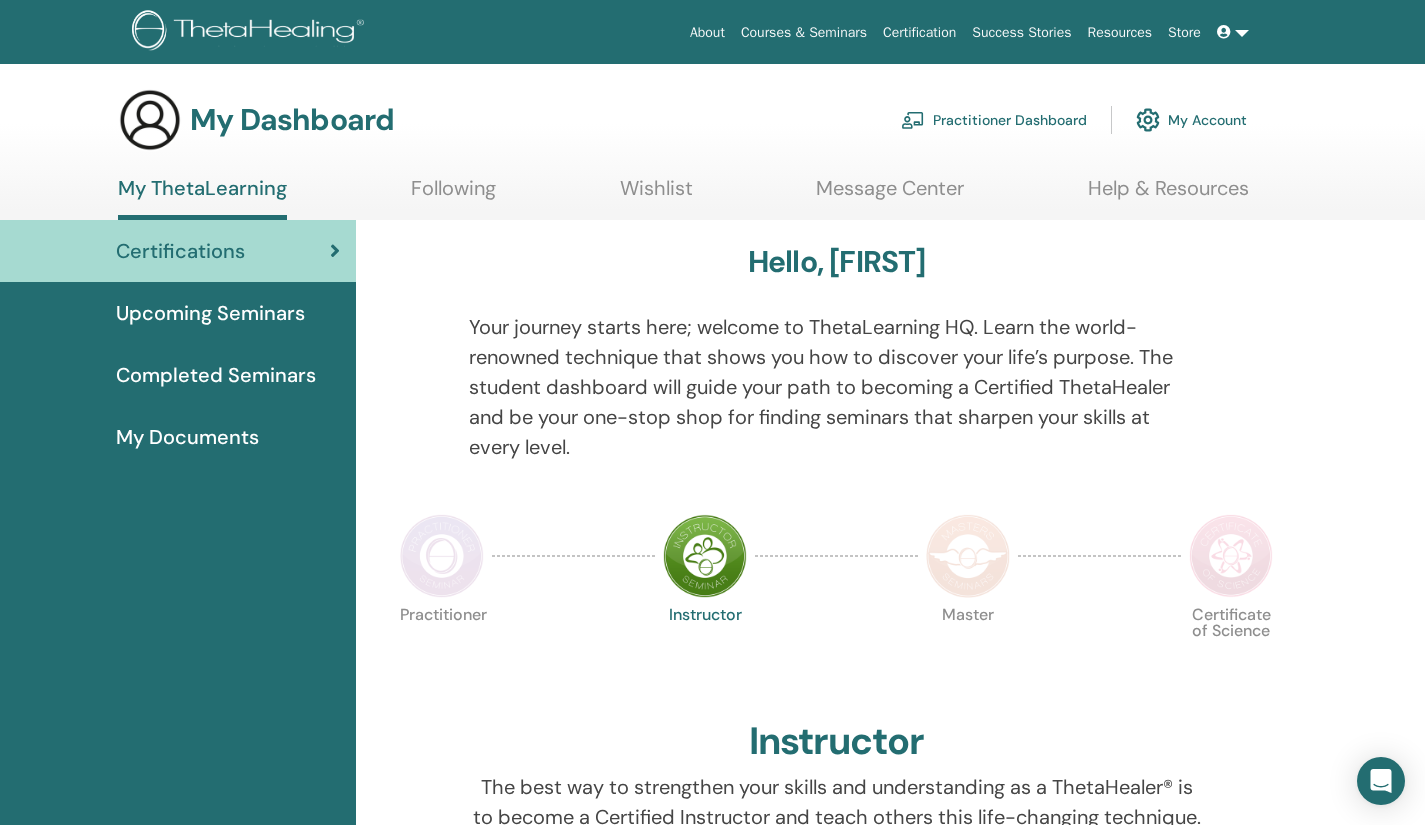 click on "My Account" at bounding box center [1191, 120] 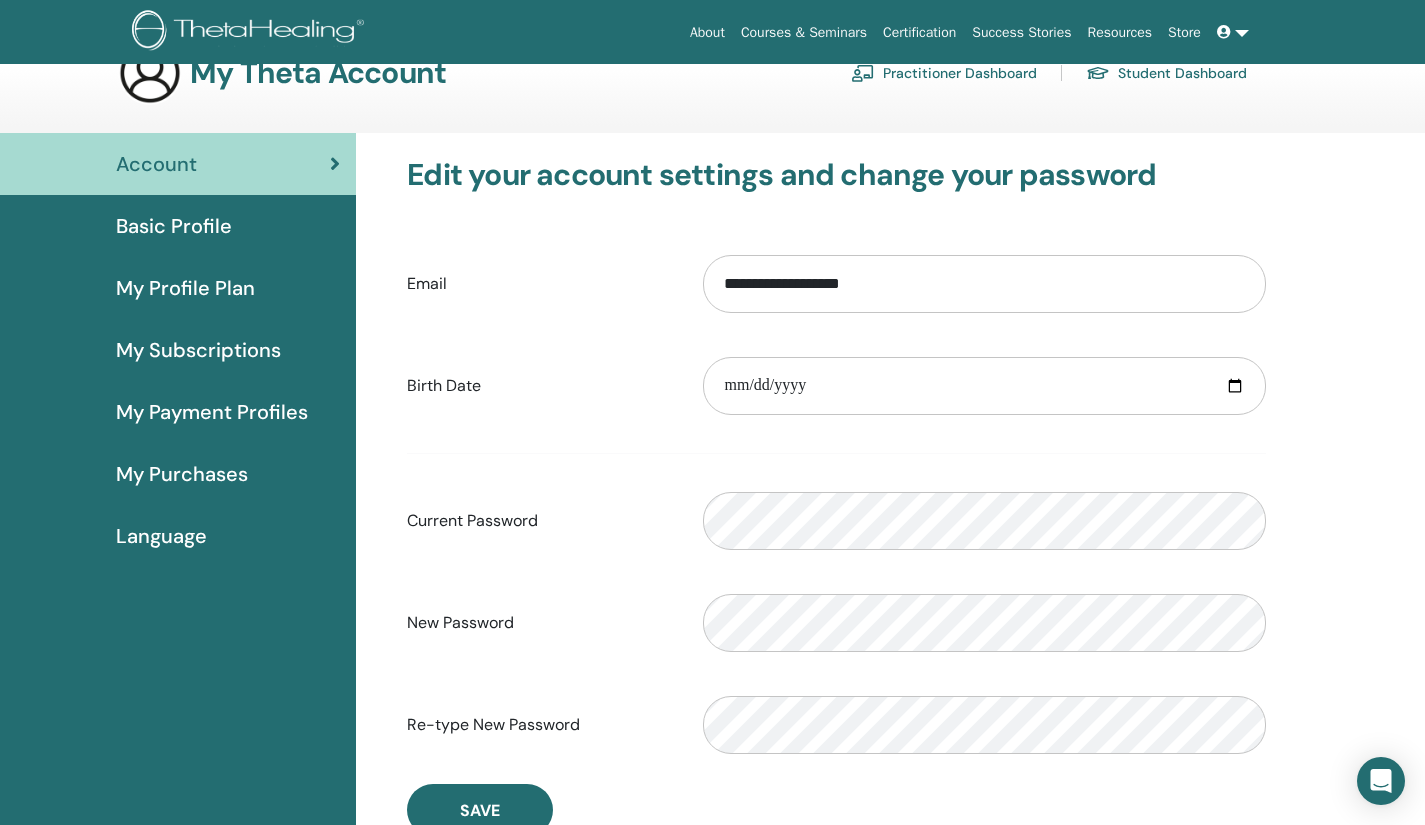 scroll, scrollTop: 0, scrollLeft: 0, axis: both 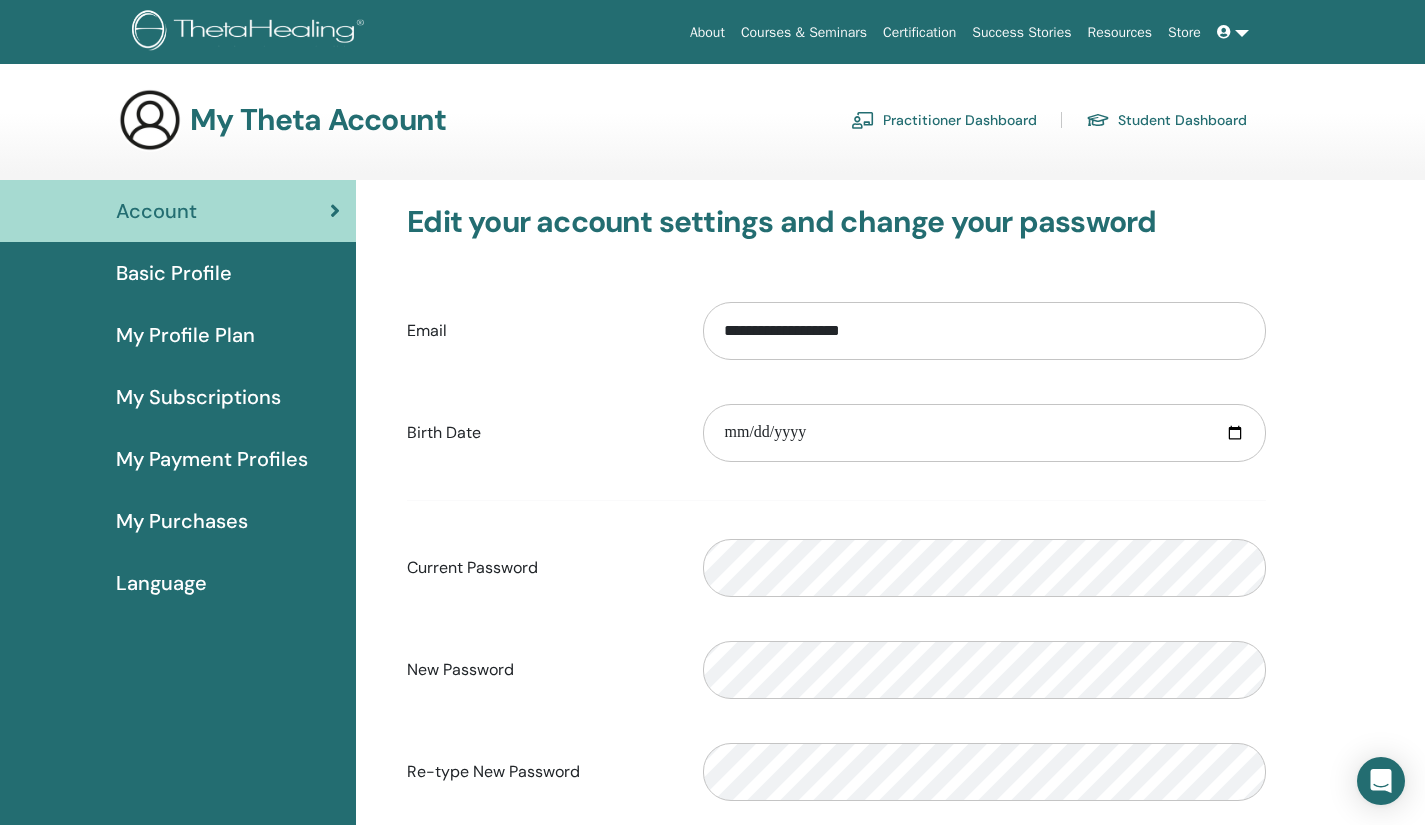 click on "Basic Profile" at bounding box center [174, 273] 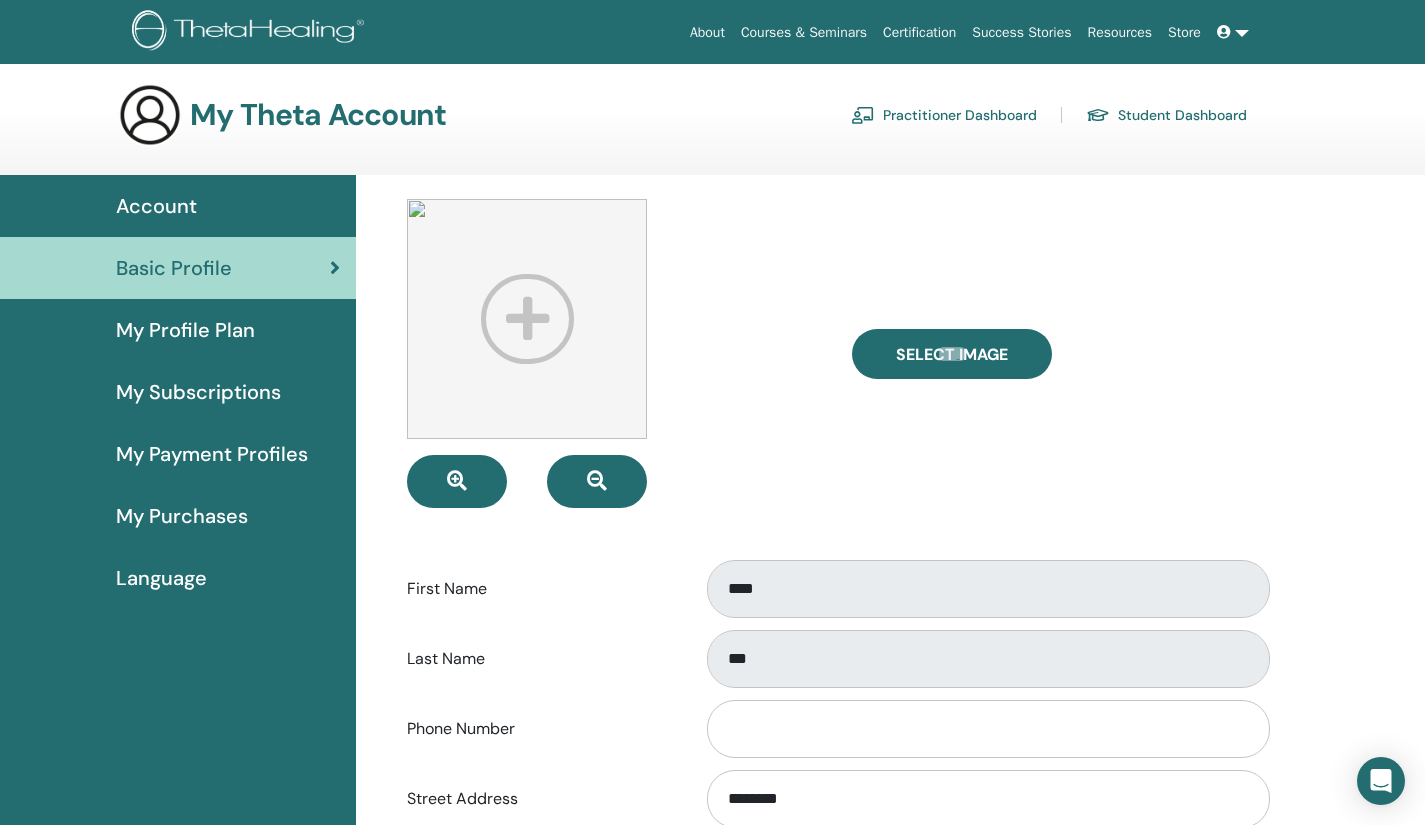 scroll, scrollTop: 2, scrollLeft: 0, axis: vertical 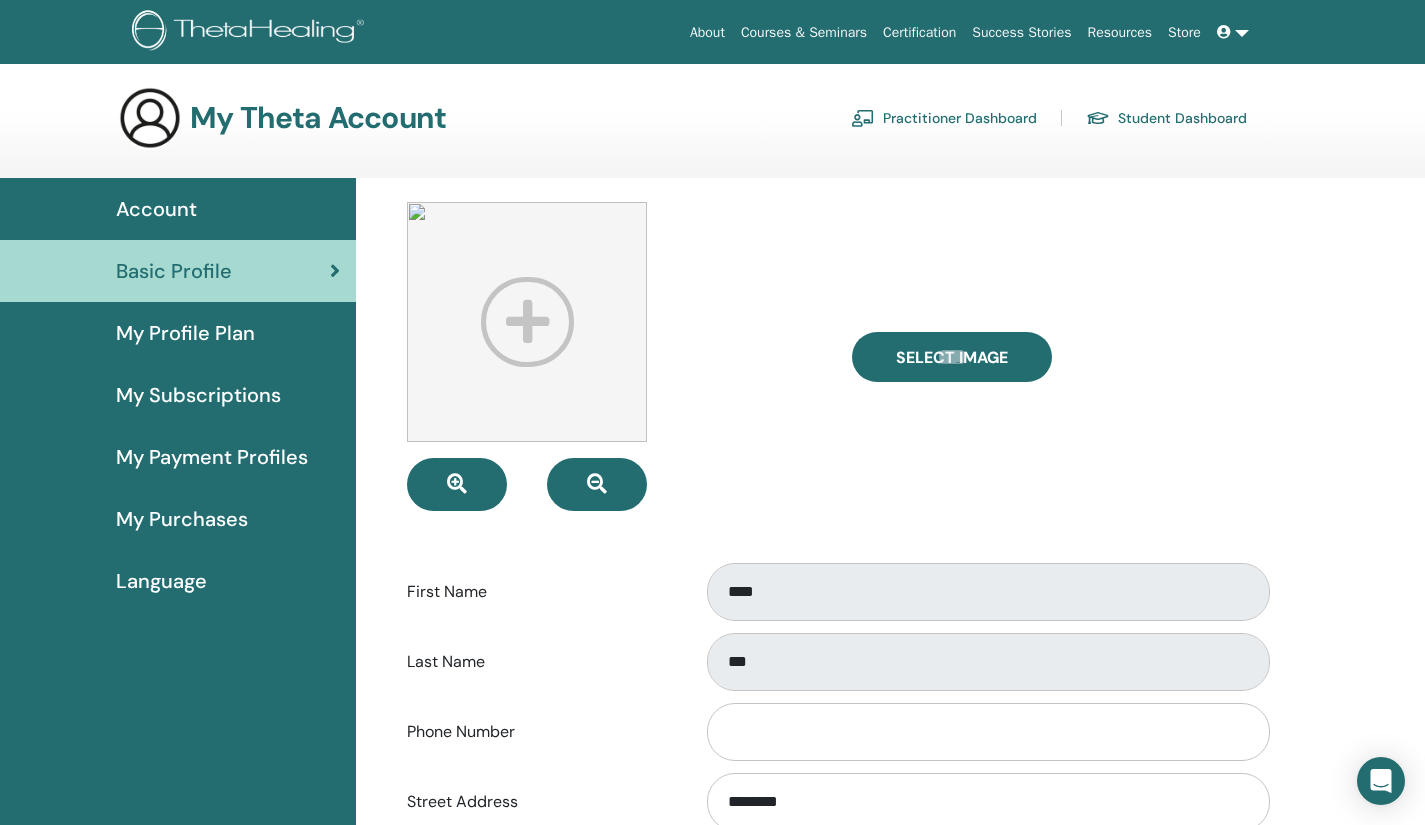 click on "First Name" at bounding box center [540, 592] 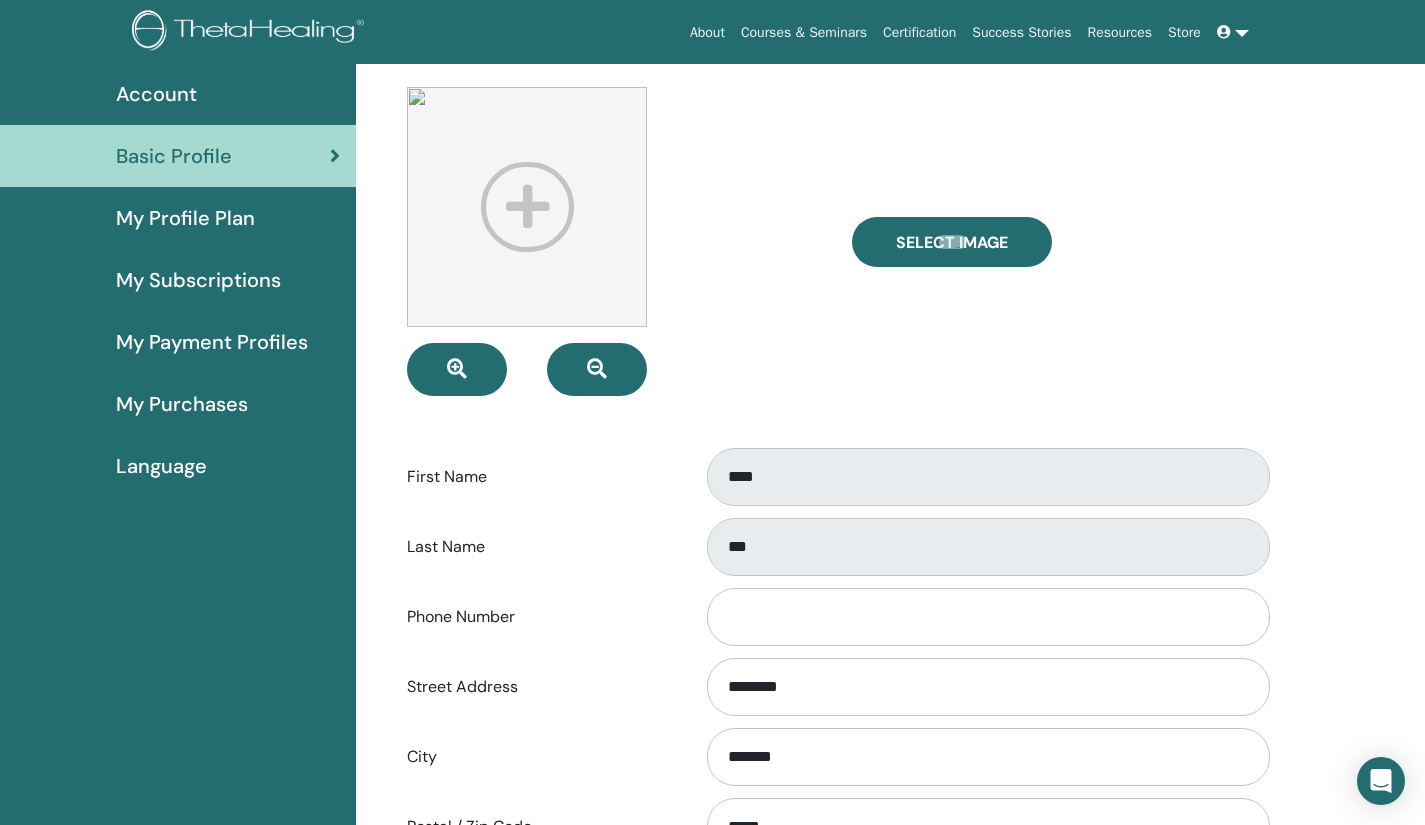 scroll, scrollTop: 0, scrollLeft: 0, axis: both 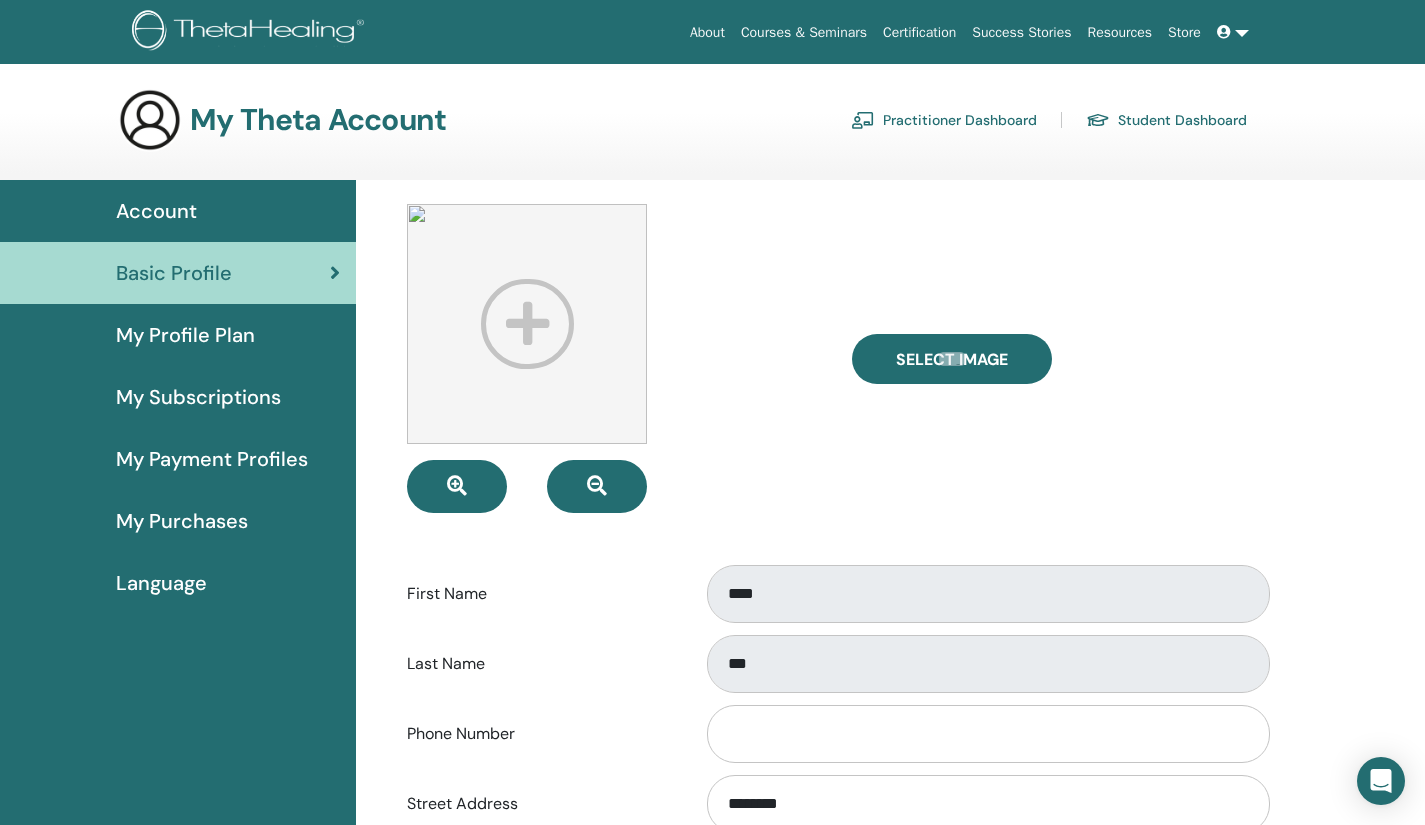 click on "Practitioner Dashboard" at bounding box center (944, 120) 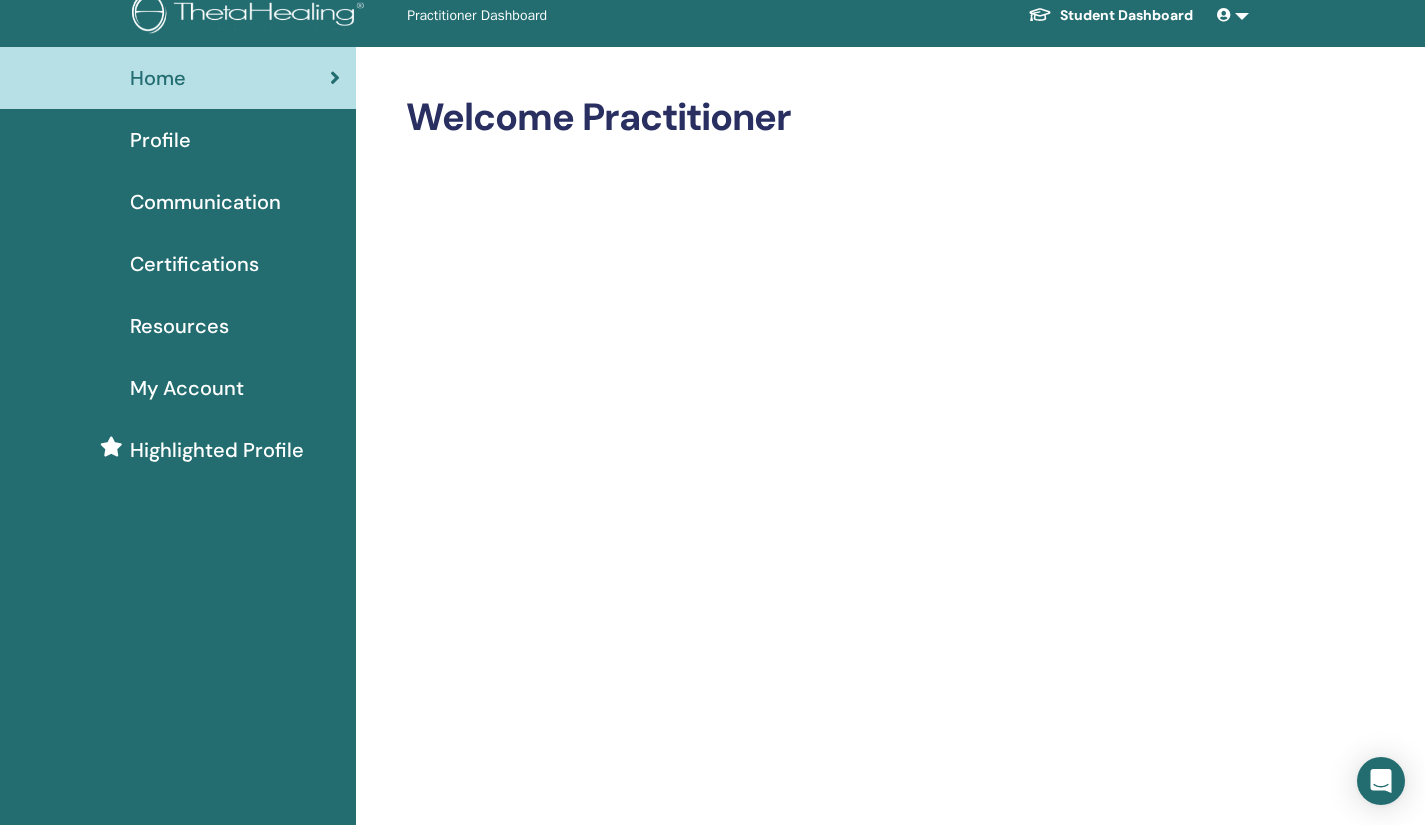 scroll, scrollTop: 0, scrollLeft: 0, axis: both 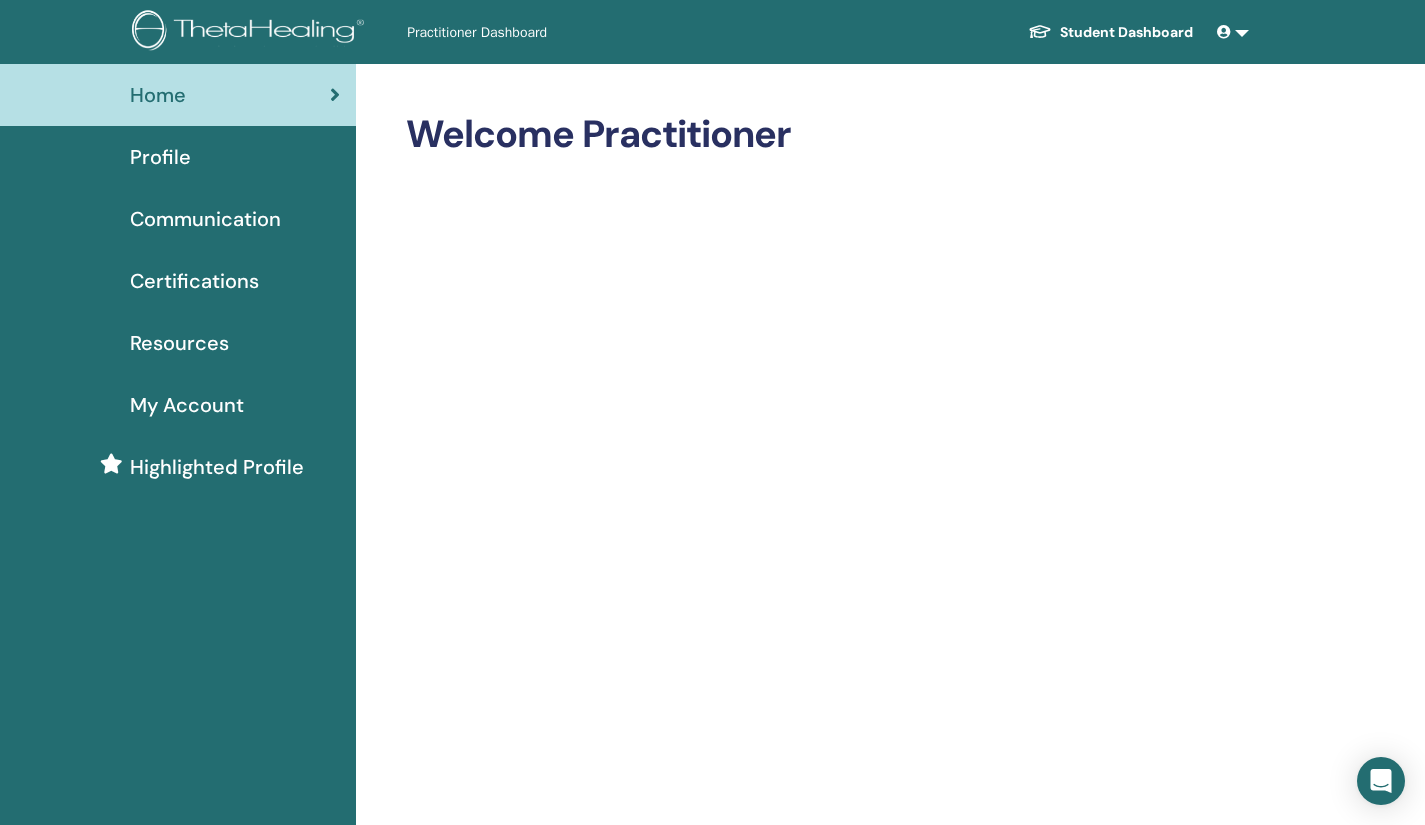 click on "Highlighted Profile" at bounding box center [217, 467] 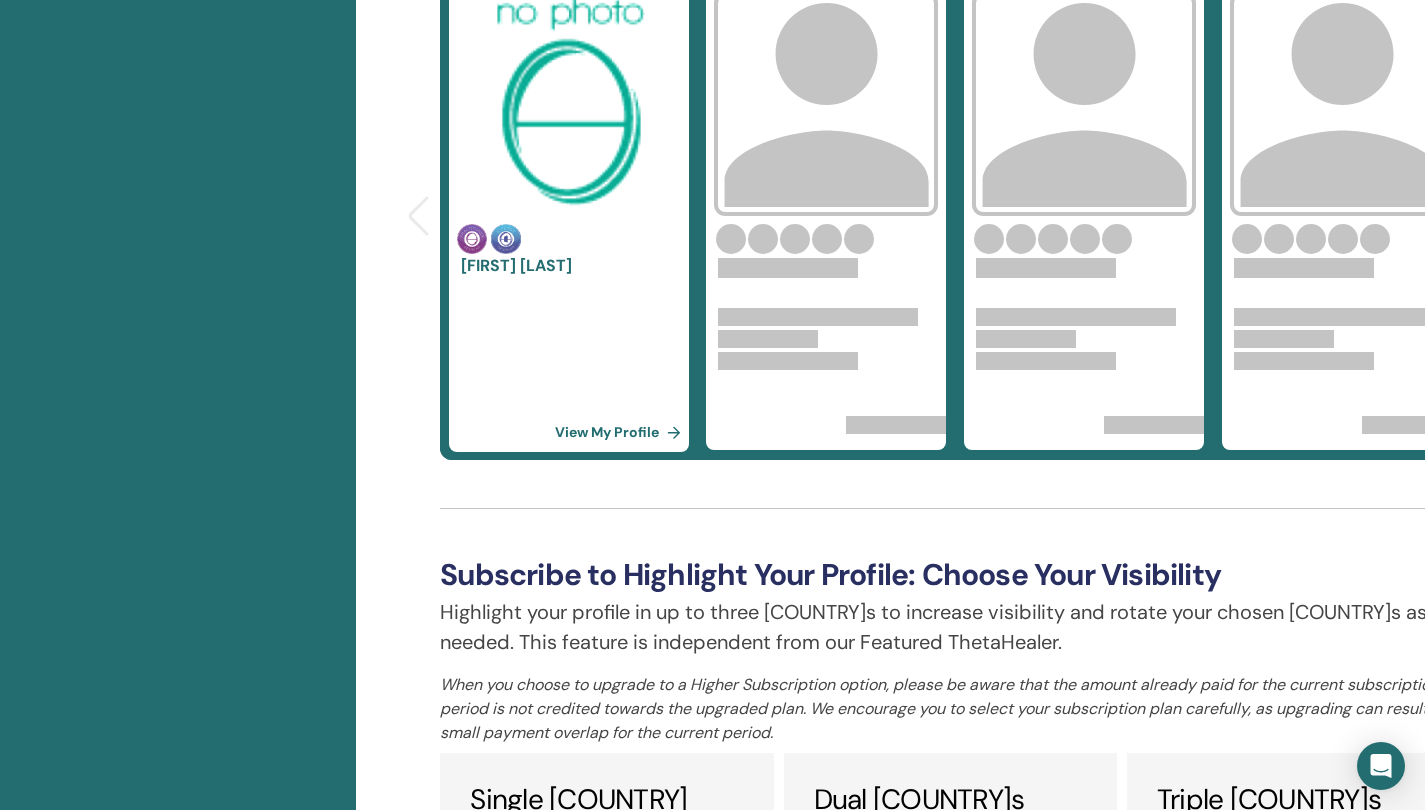 scroll, scrollTop: 845, scrollLeft: 0, axis: vertical 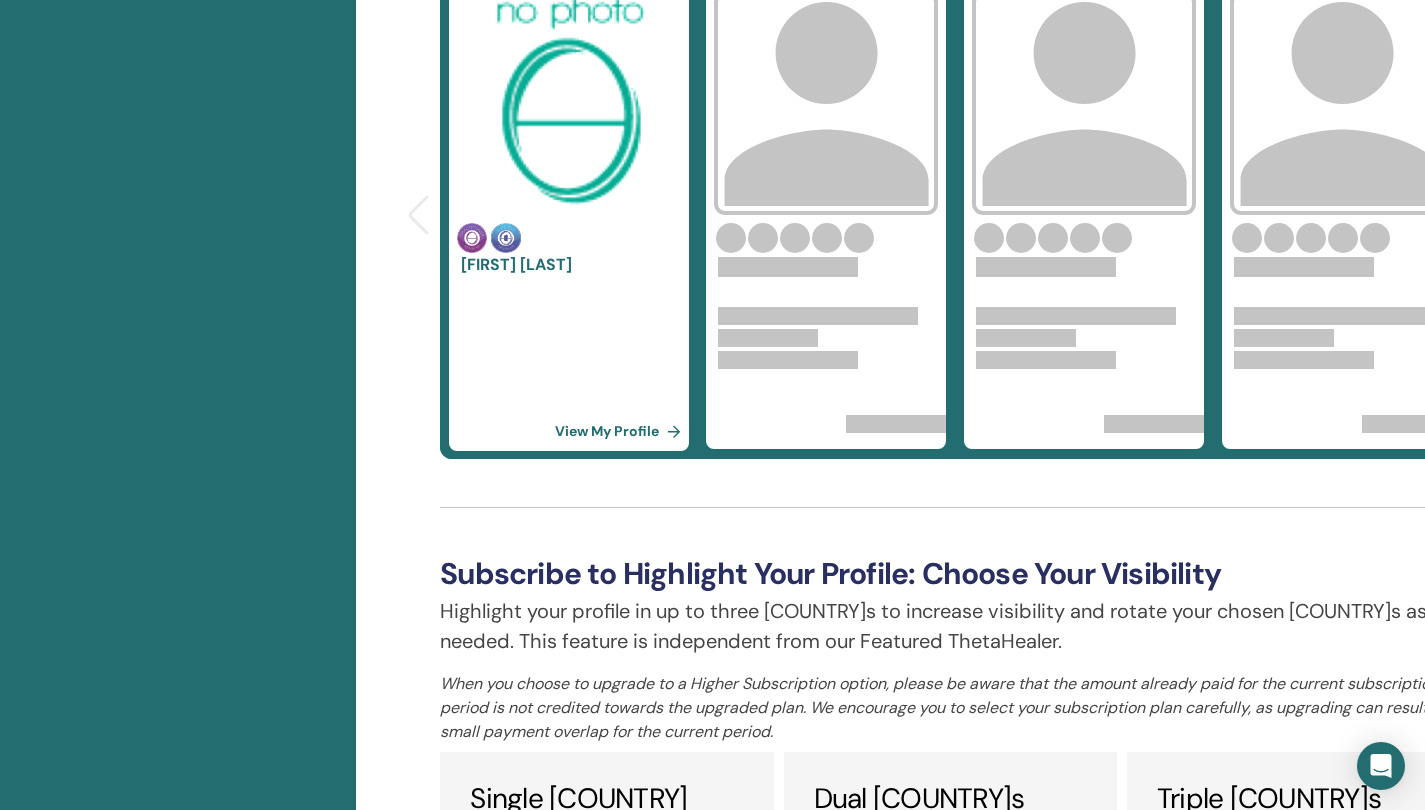 click on "View My Profile" at bounding box center [622, 431] 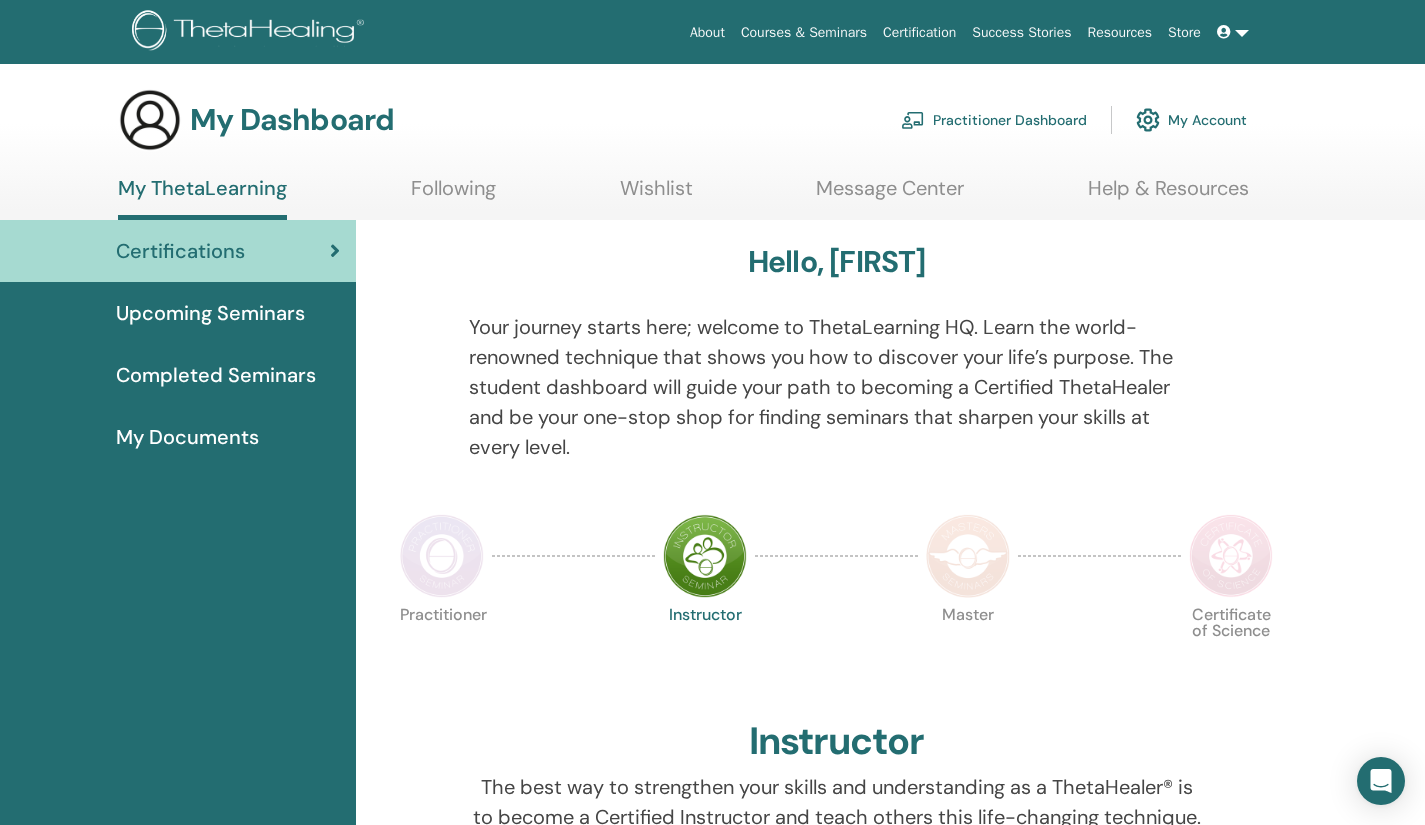scroll, scrollTop: 0, scrollLeft: 0, axis: both 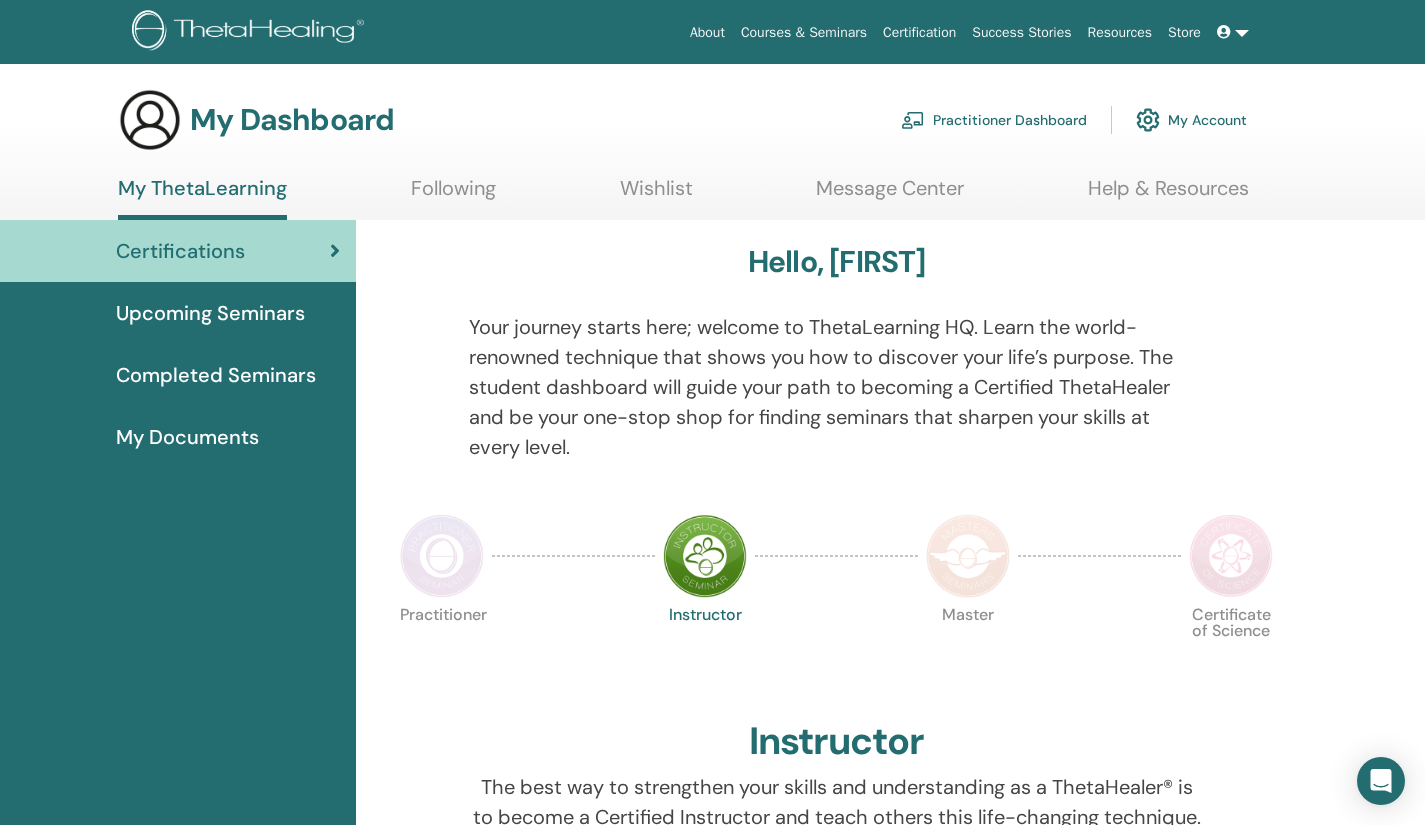 click on "My Account" at bounding box center [1191, 120] 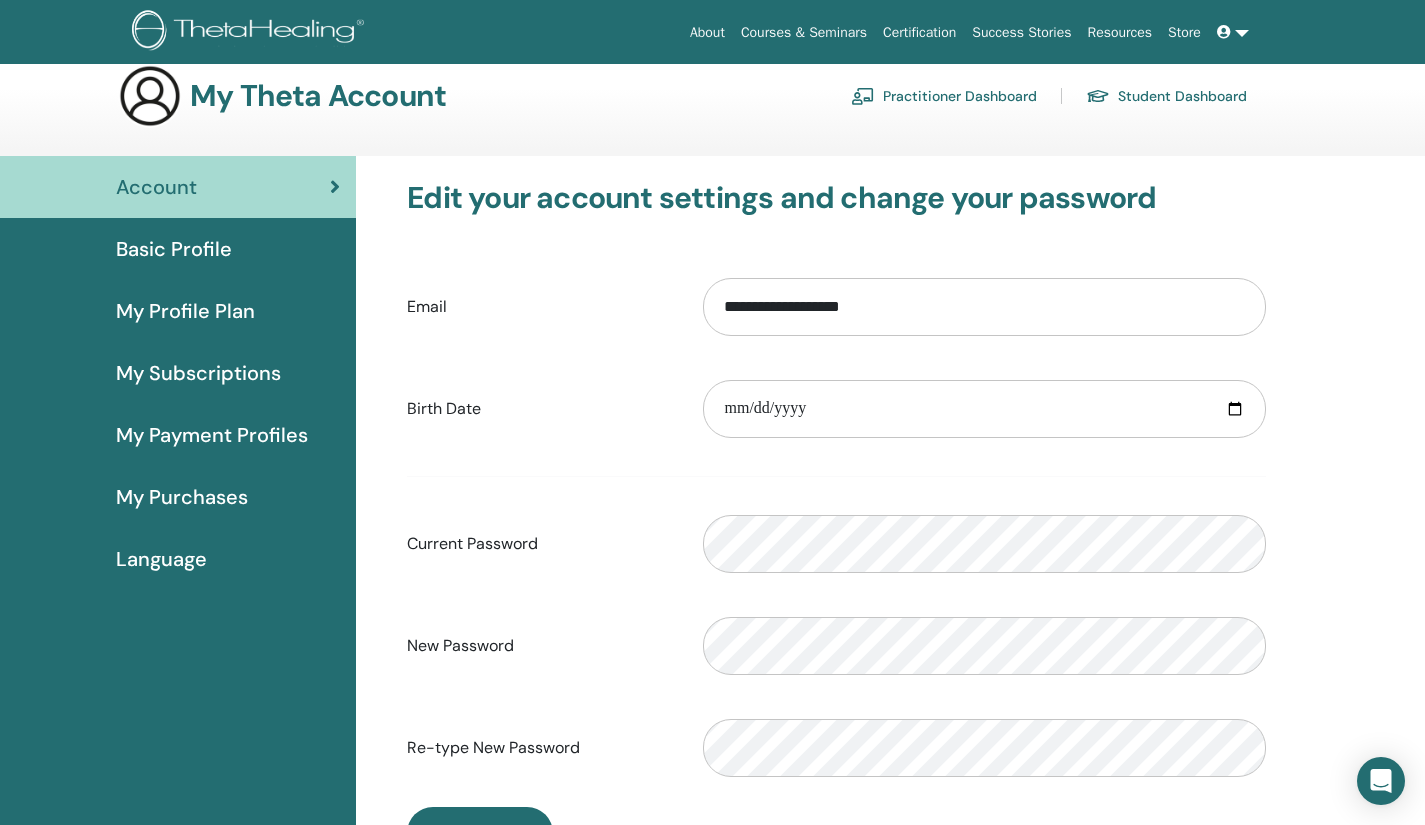 scroll, scrollTop: 23, scrollLeft: 0, axis: vertical 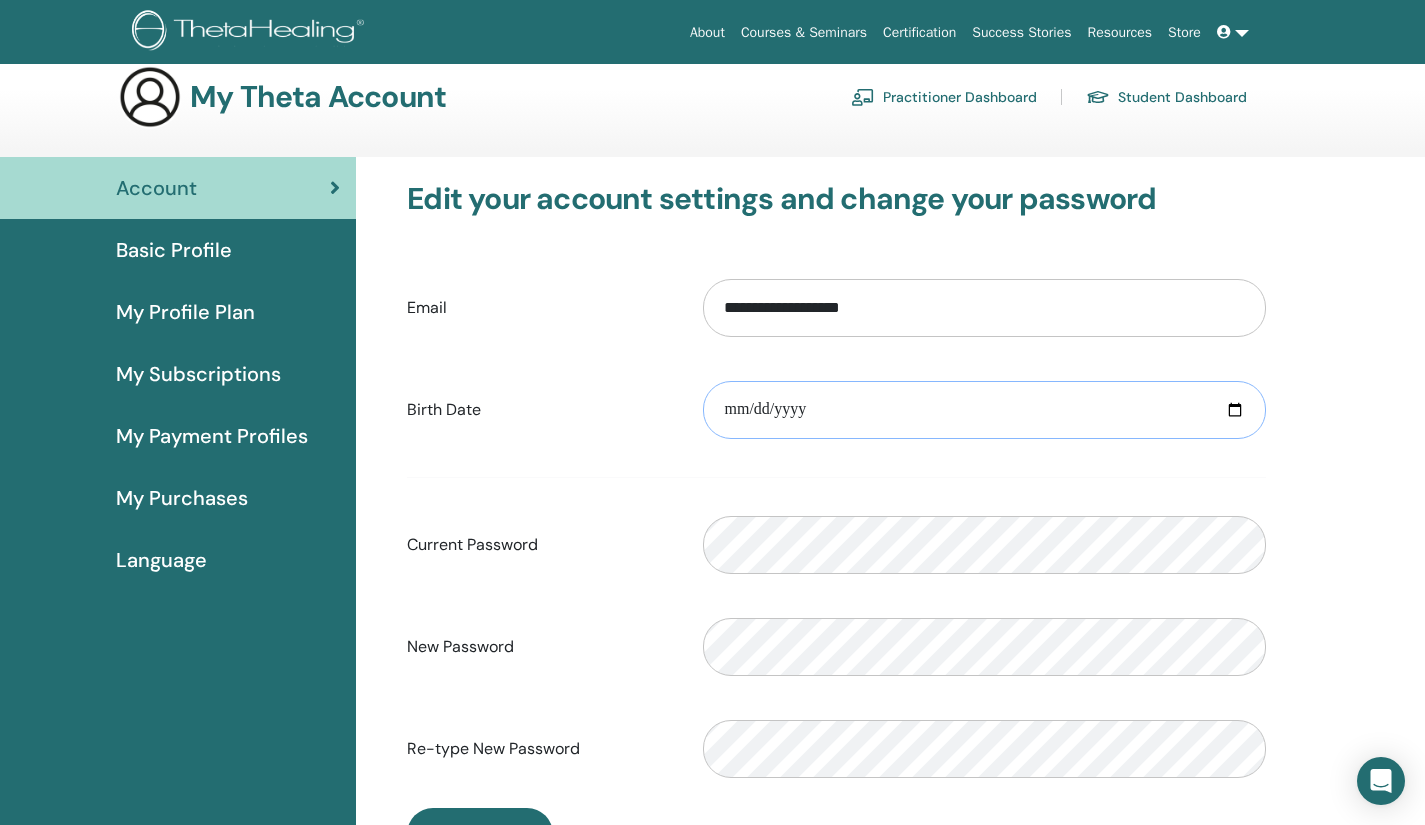 click at bounding box center (984, 410) 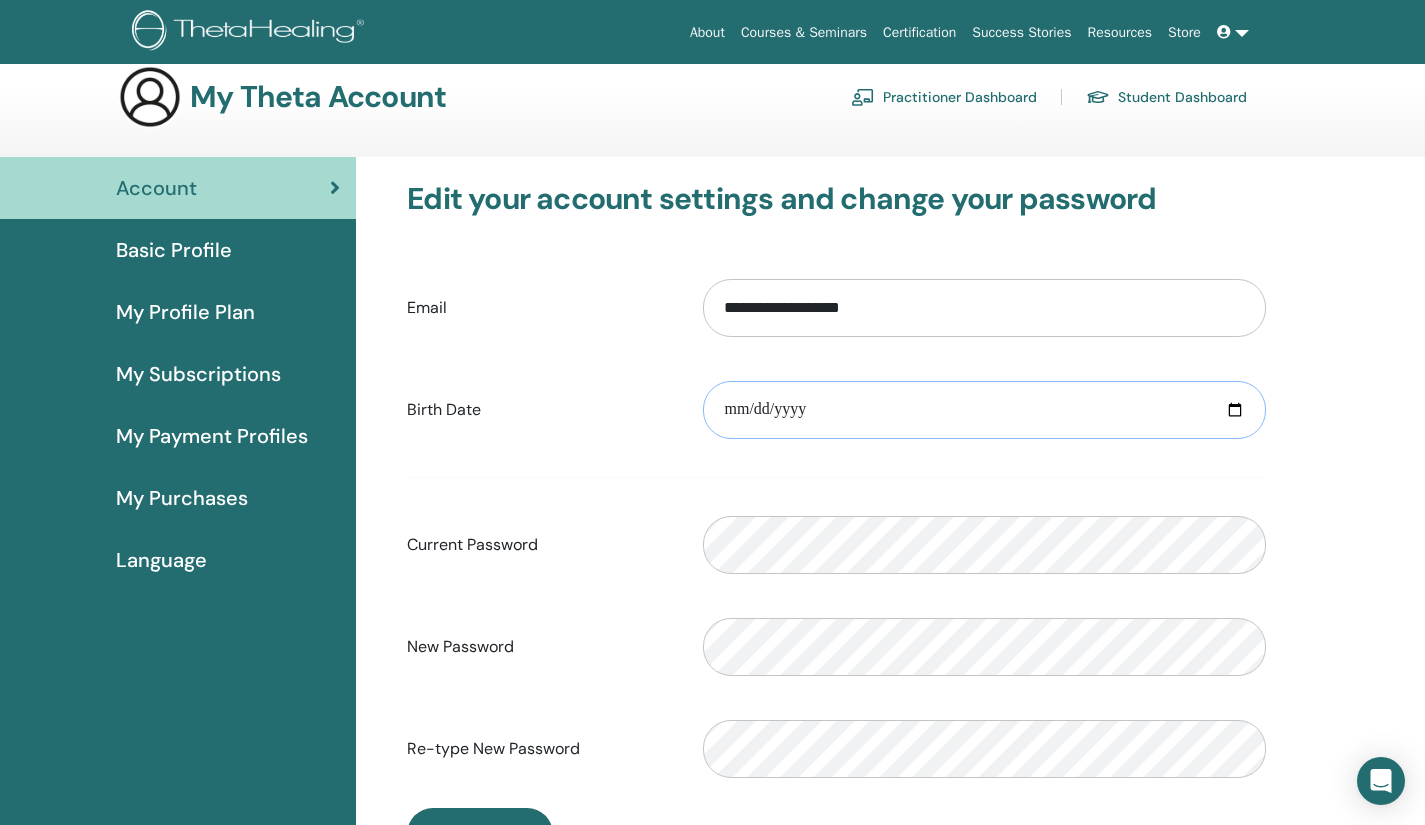 click on "**********" at bounding box center (984, 410) 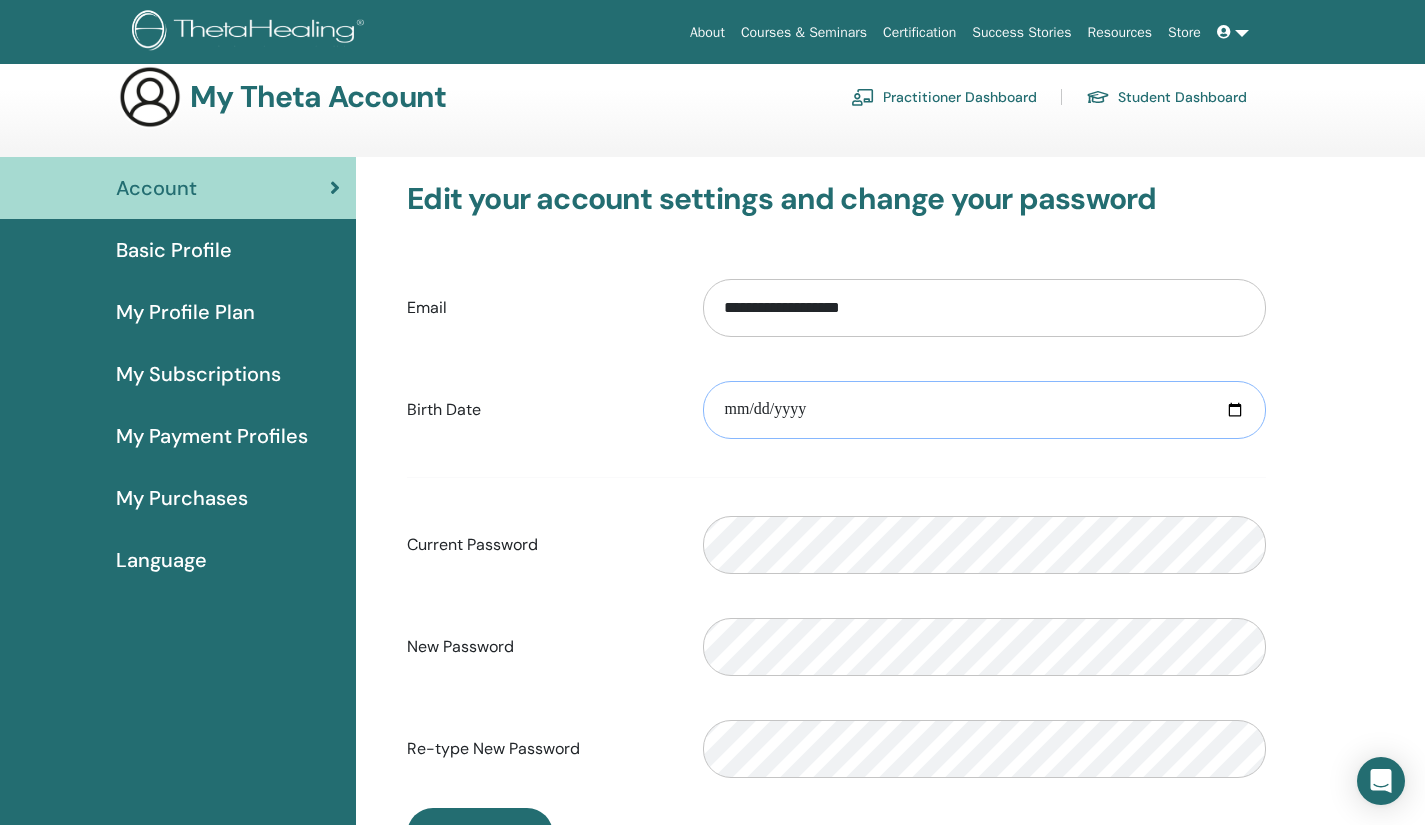 type on "**********" 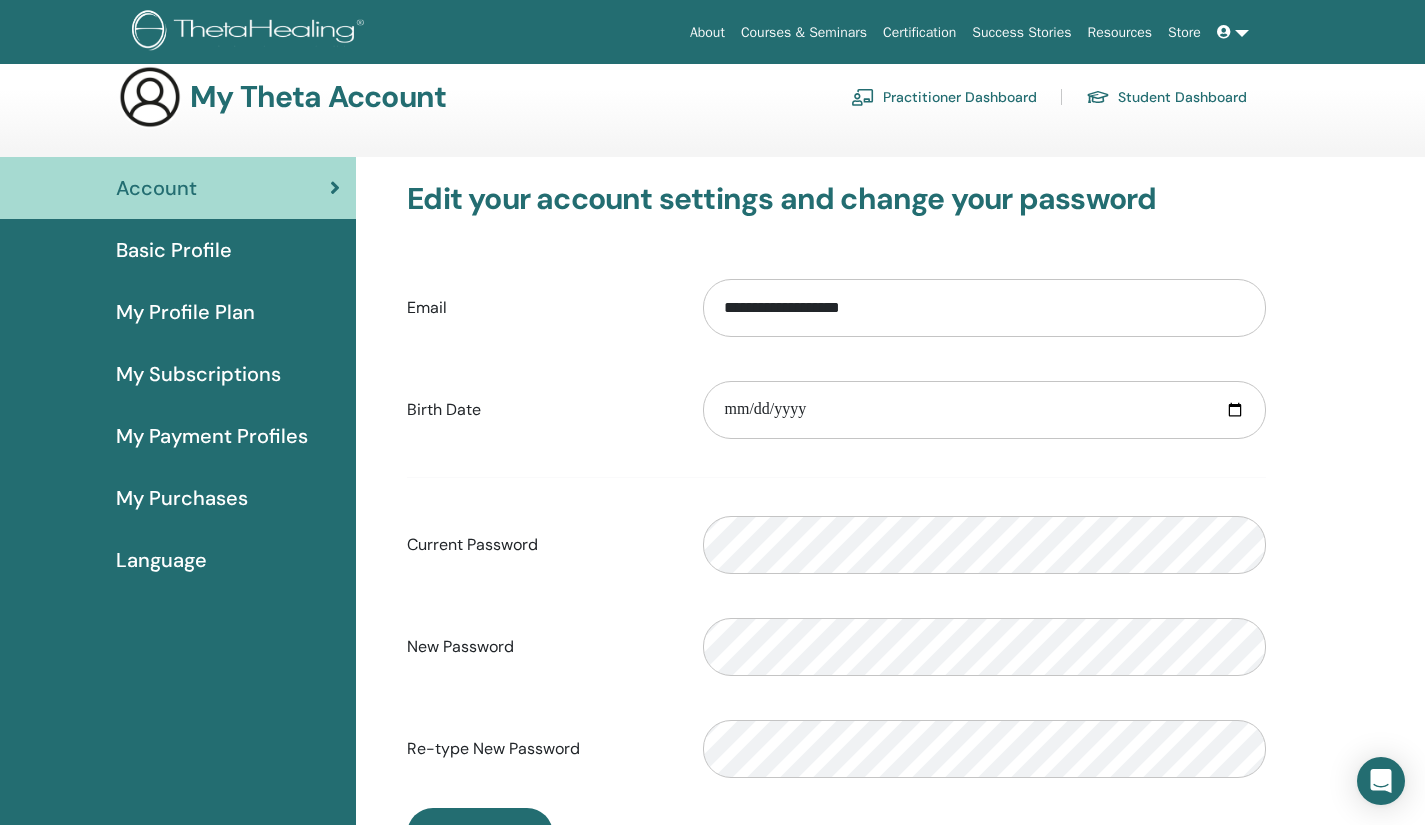 click on "**********" at bounding box center (836, 528) 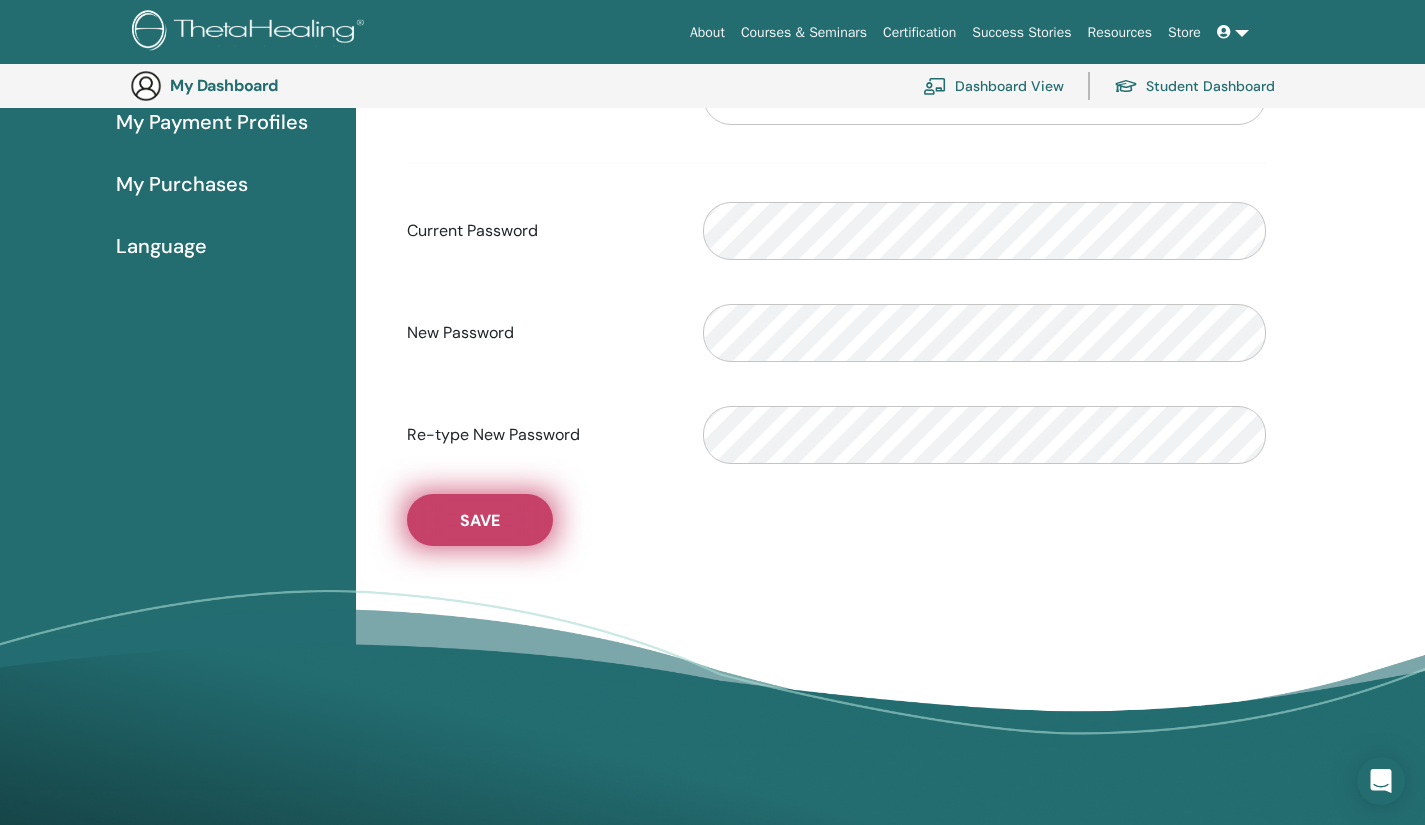scroll, scrollTop: 382, scrollLeft: 0, axis: vertical 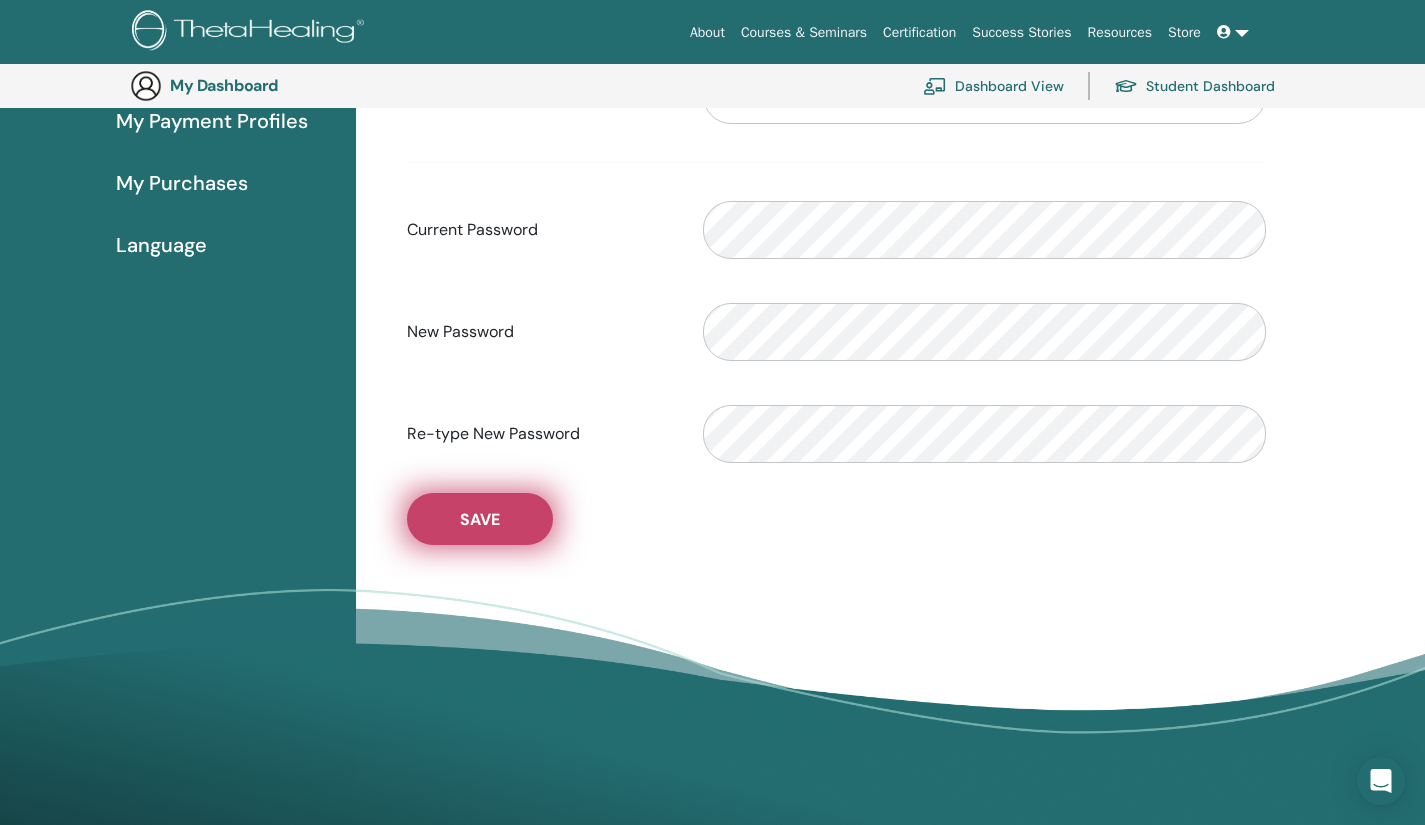 click on "Save" at bounding box center [480, 519] 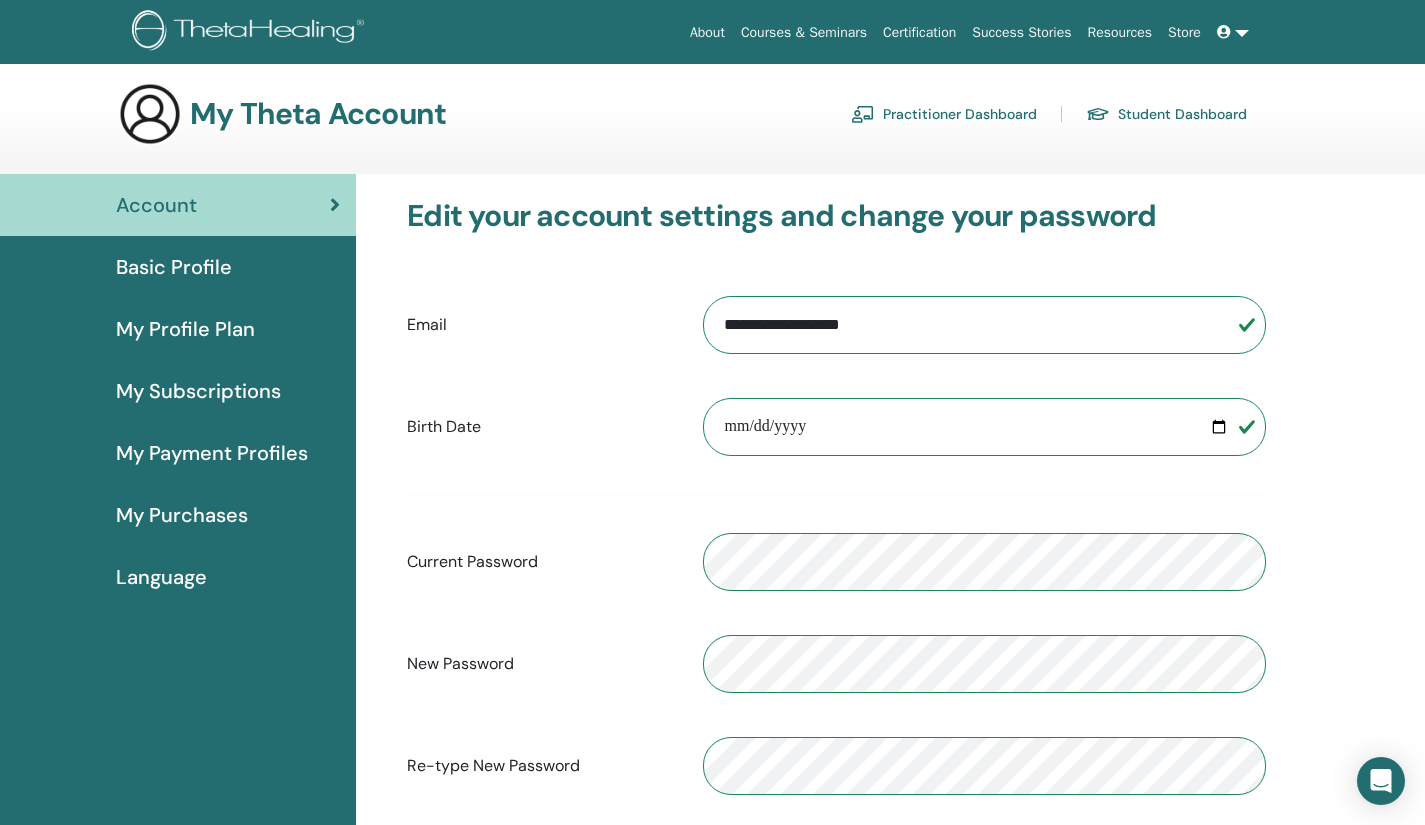 scroll, scrollTop: 0, scrollLeft: 0, axis: both 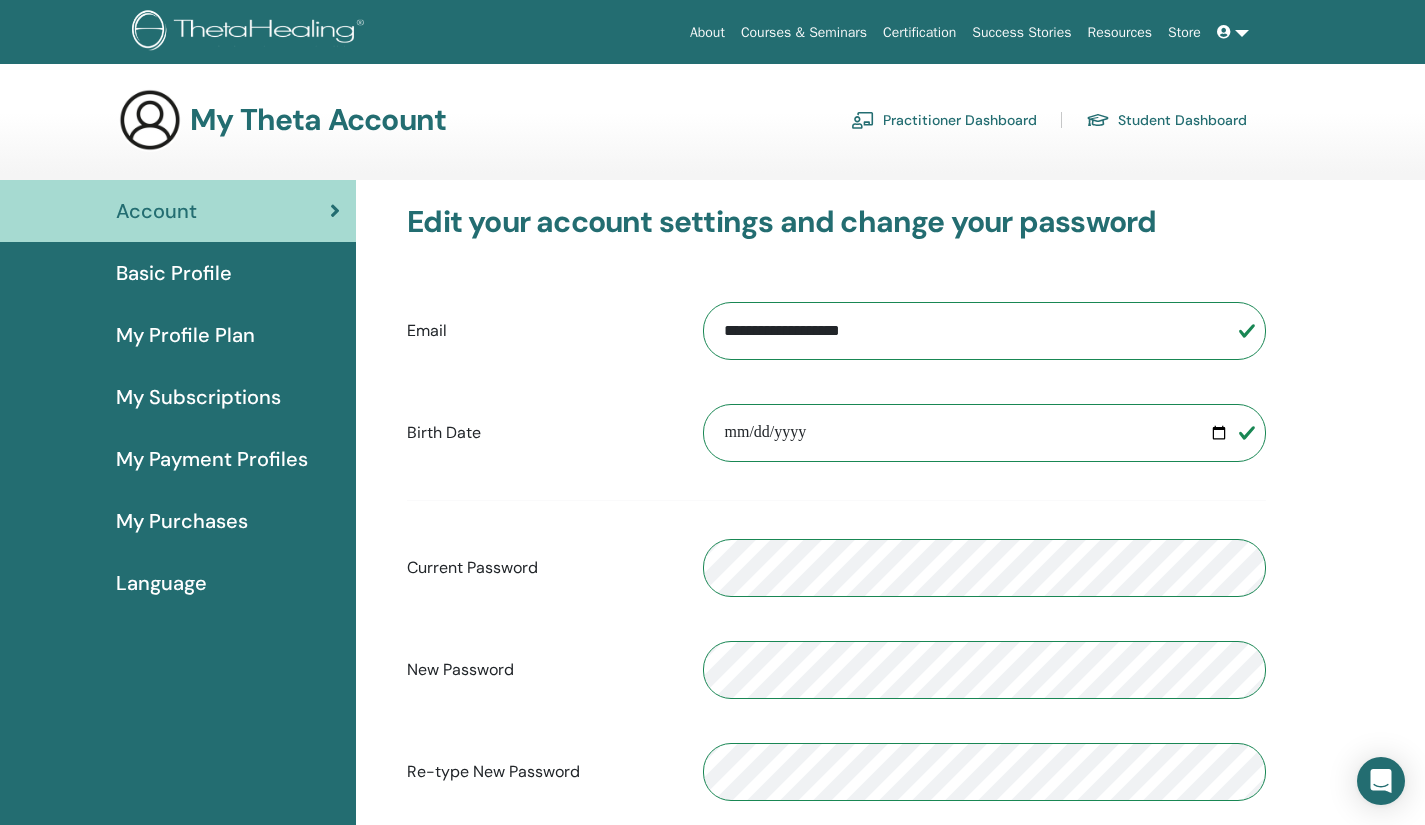 click on "Basic Profile" at bounding box center (174, 273) 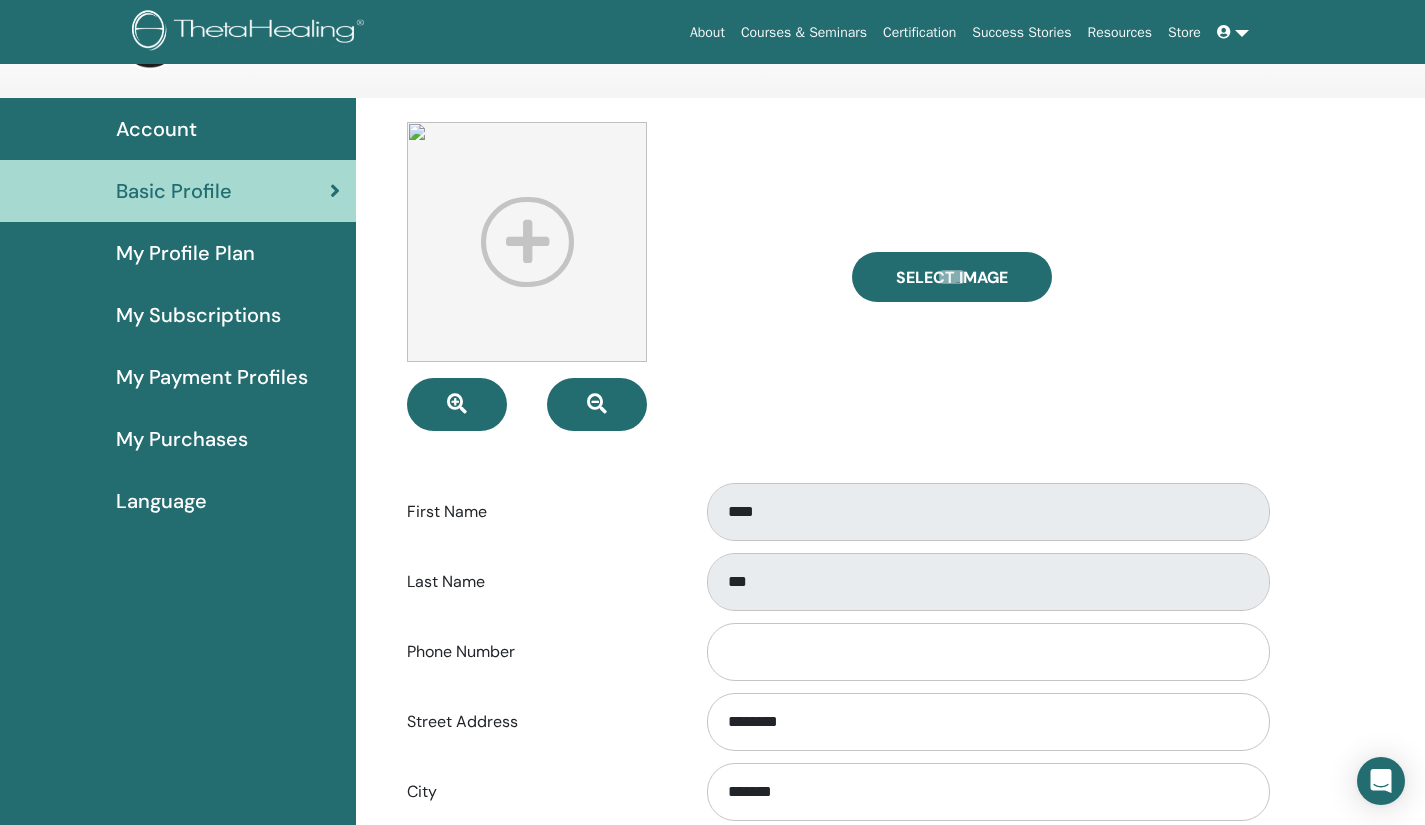 scroll, scrollTop: 0, scrollLeft: 0, axis: both 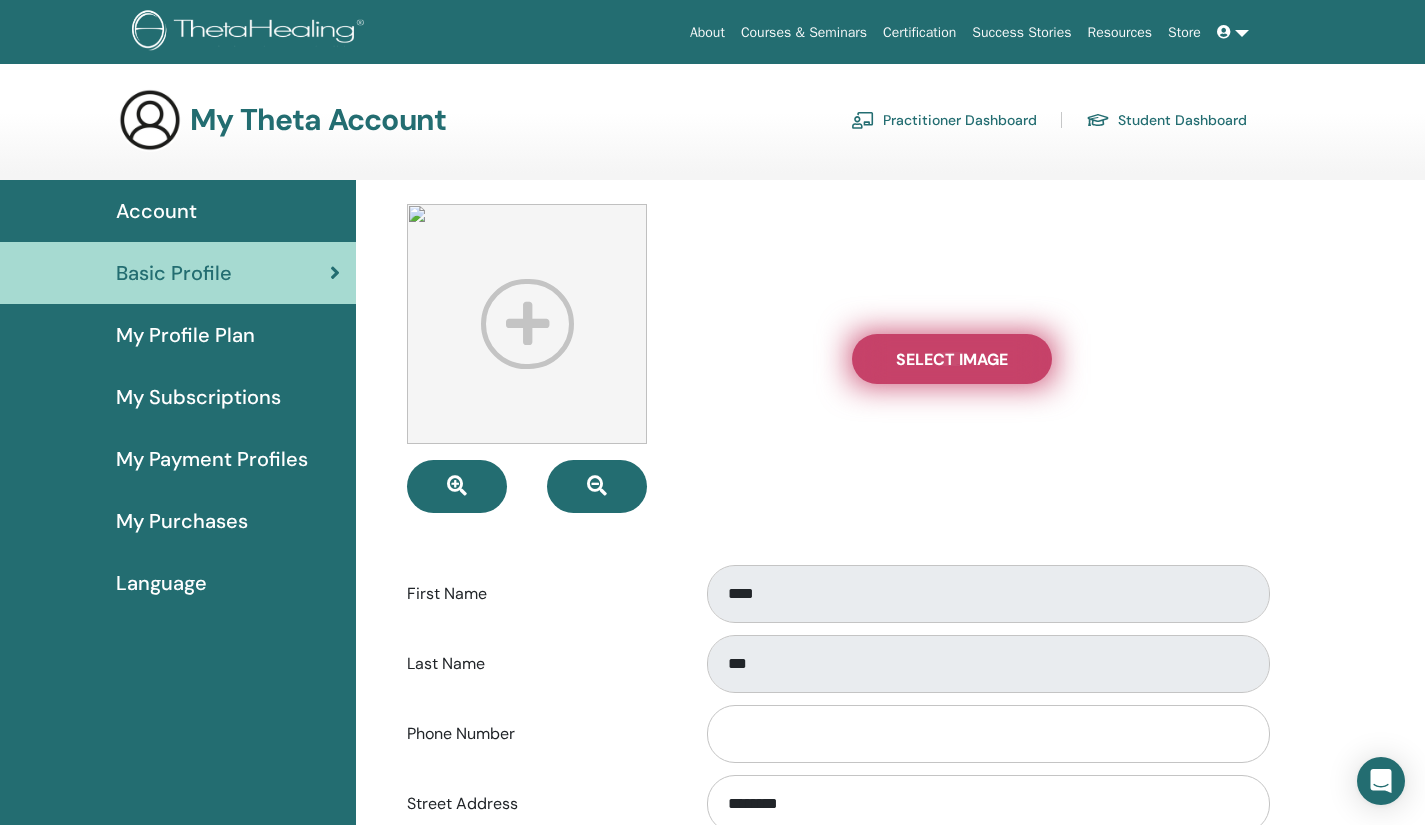 click on "Select Image" at bounding box center (952, 359) 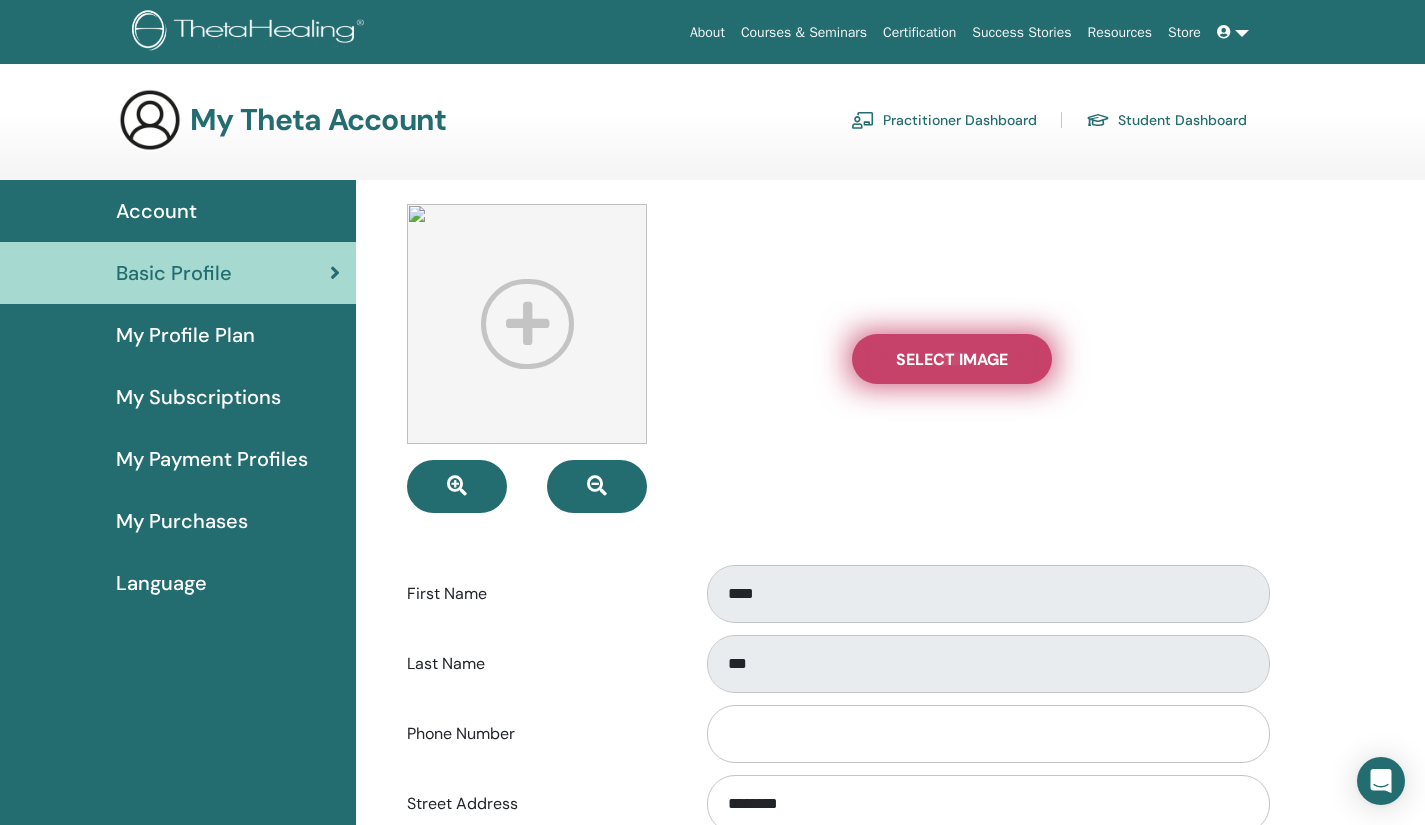 type on "**********" 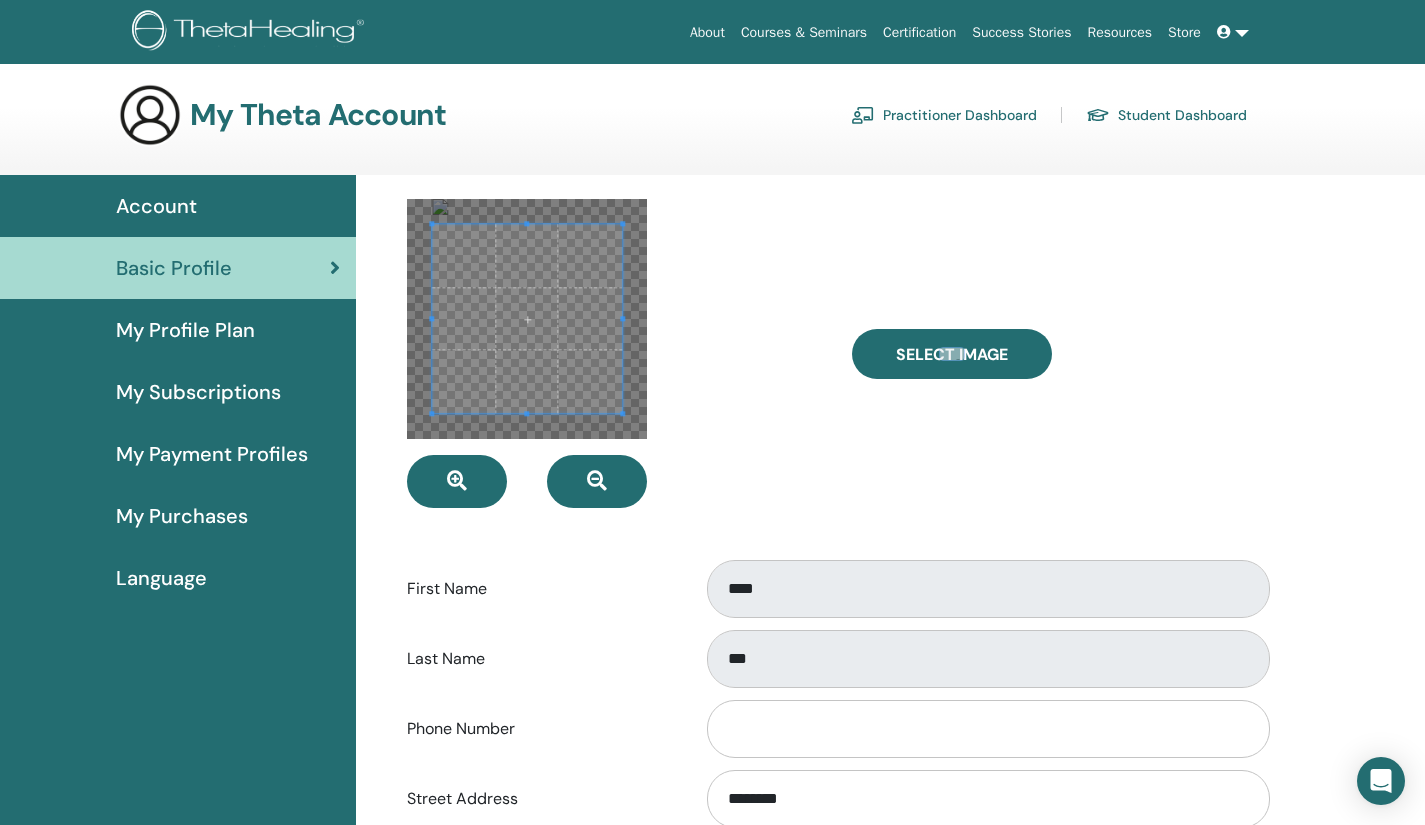 scroll, scrollTop: 0, scrollLeft: 0, axis: both 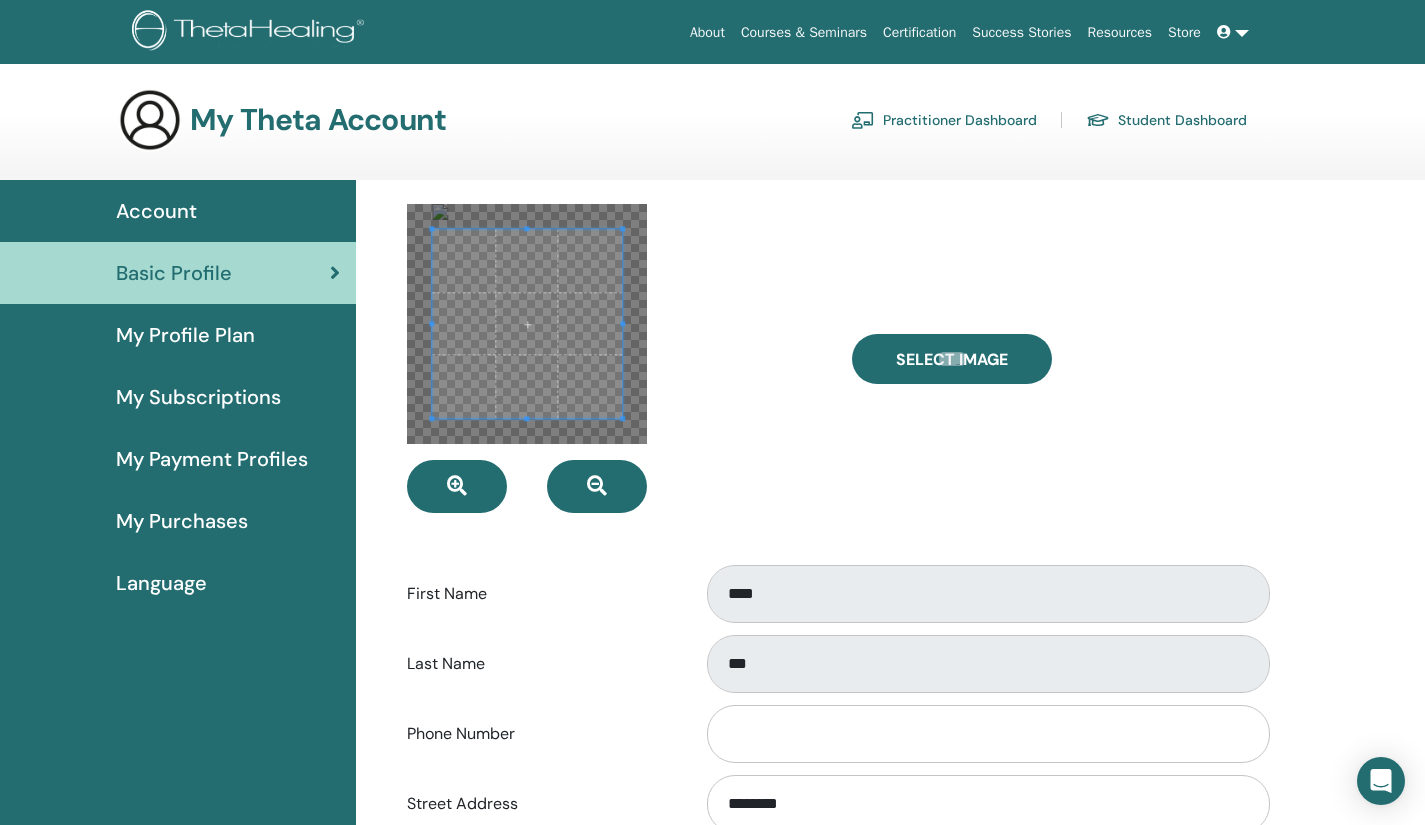click at bounding box center (614, 358) 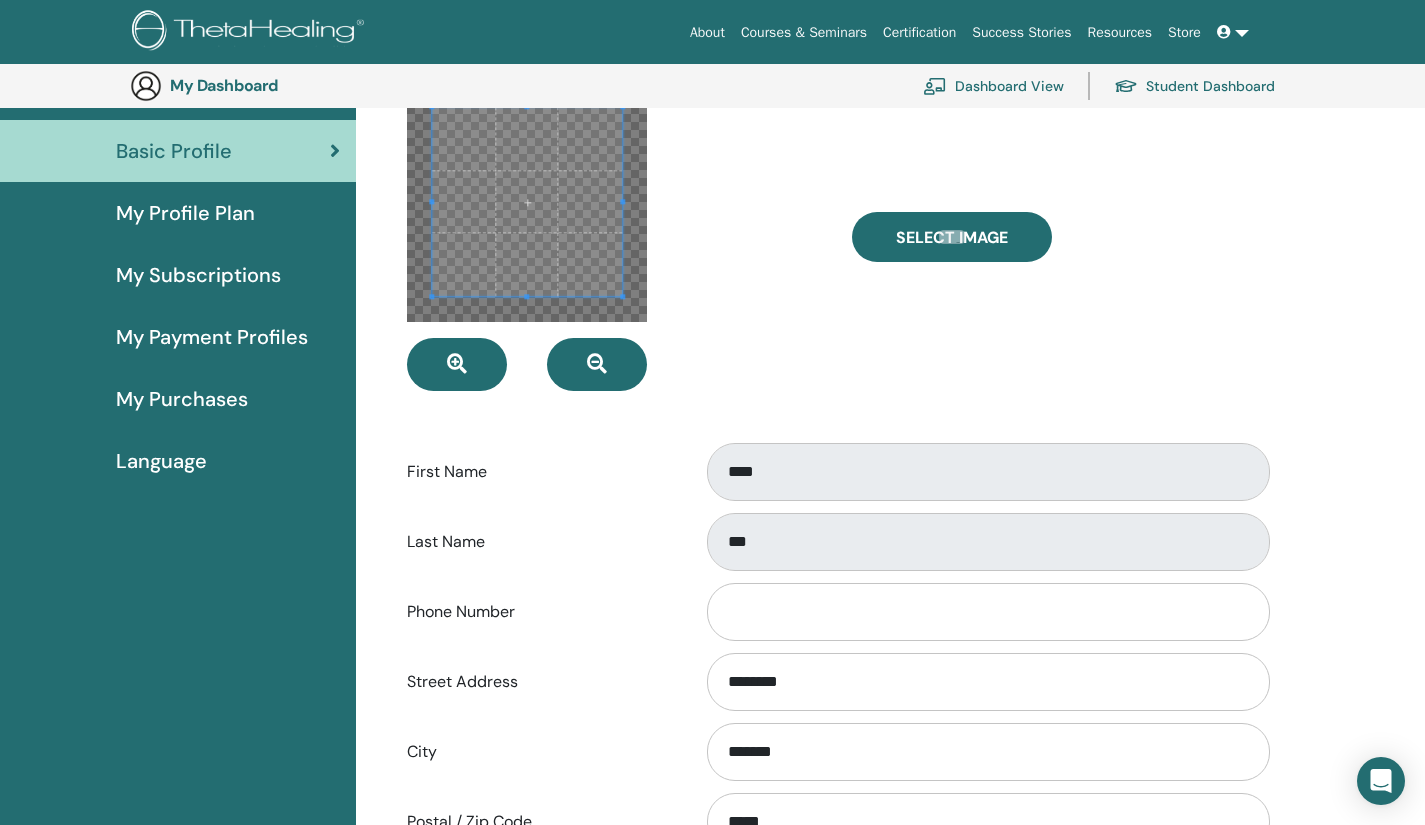 scroll, scrollTop: 0, scrollLeft: 0, axis: both 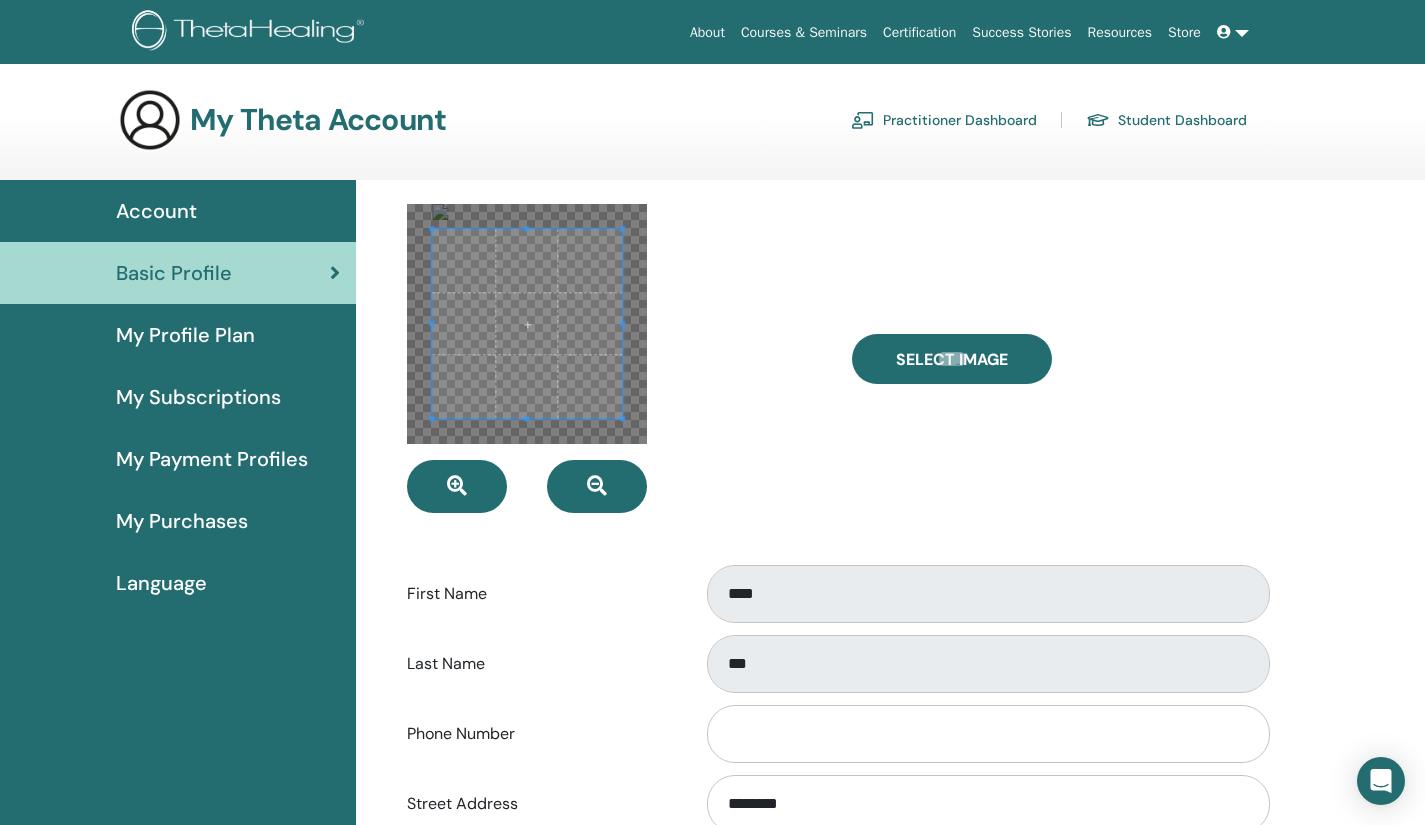 click at bounding box center [1233, 32] 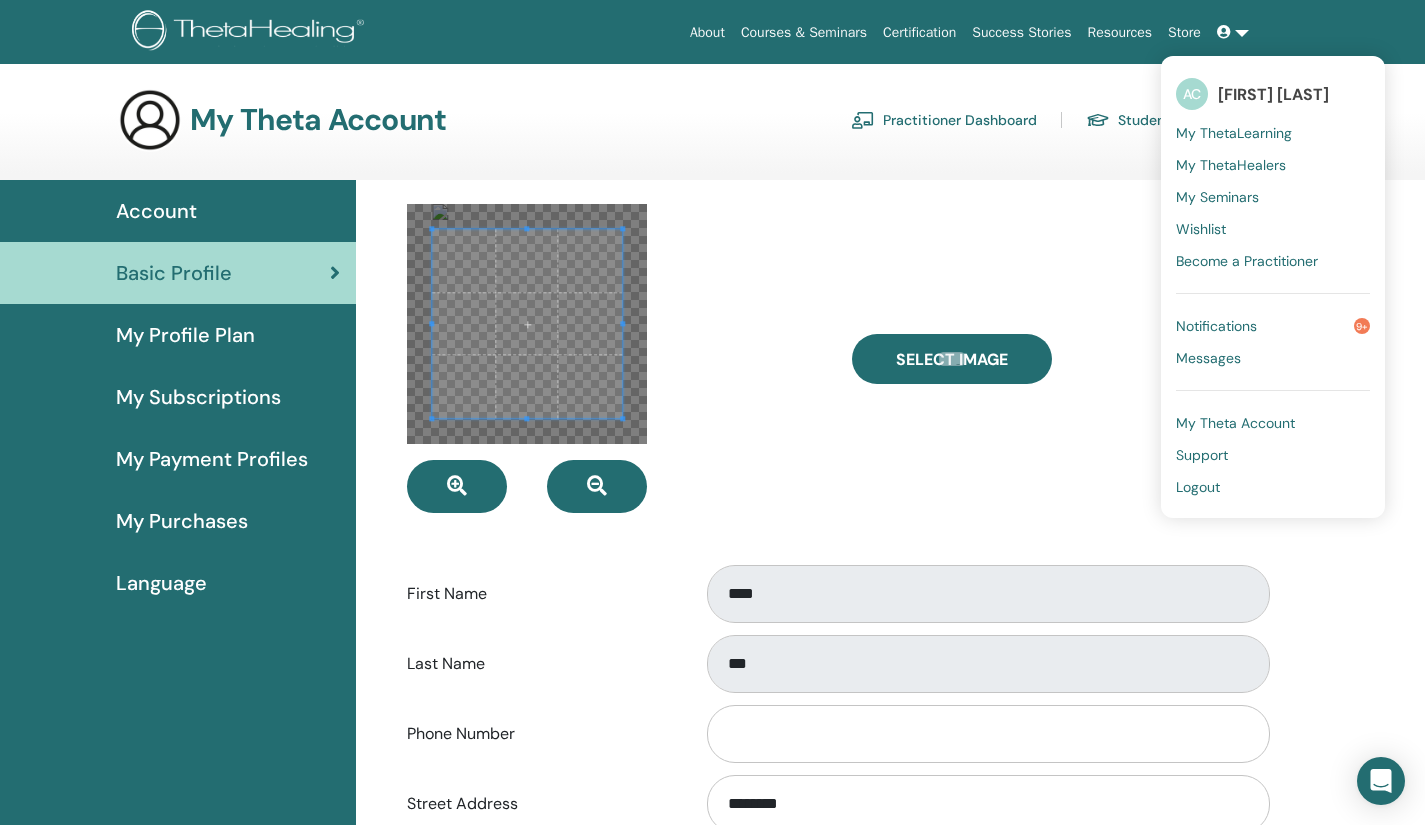 click at bounding box center [251, 32] 